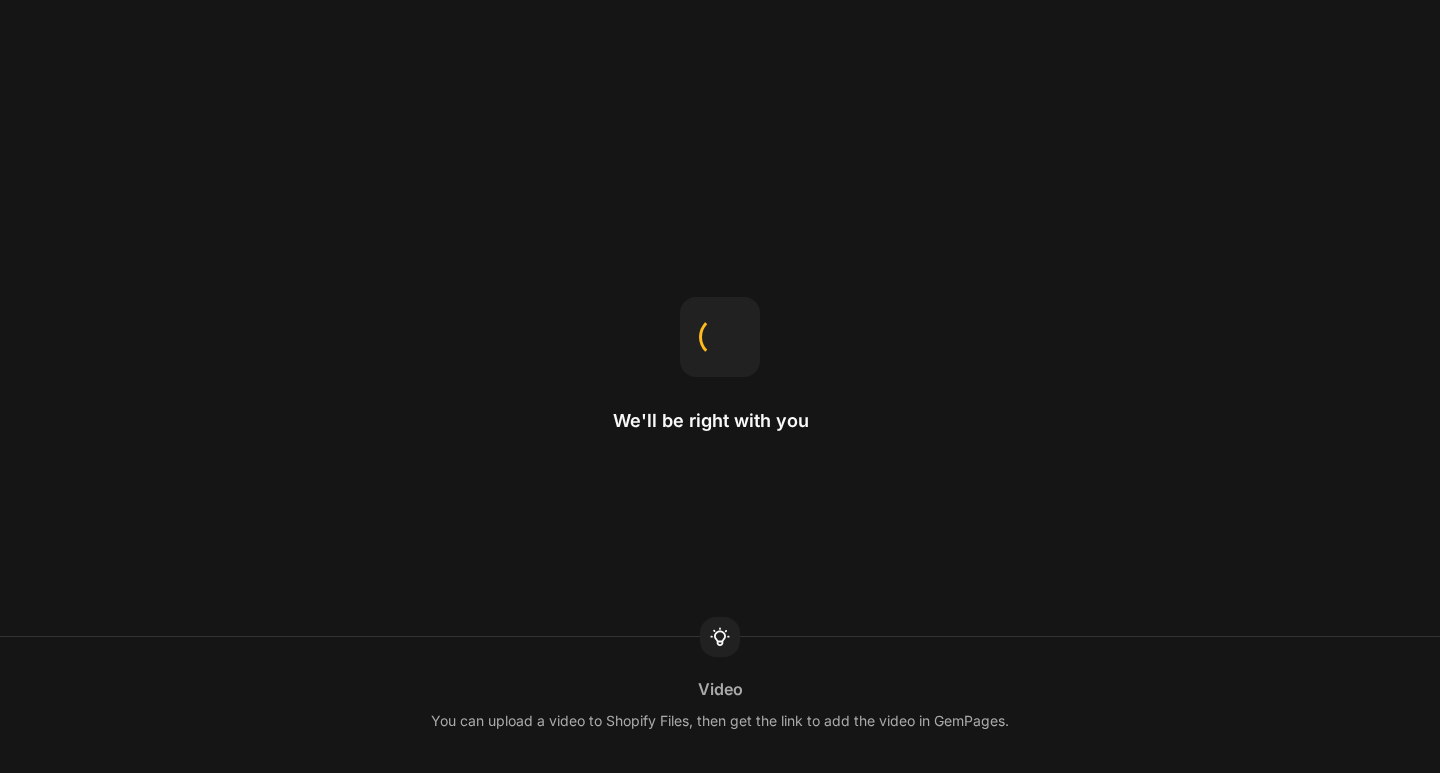 scroll, scrollTop: 0, scrollLeft: 0, axis: both 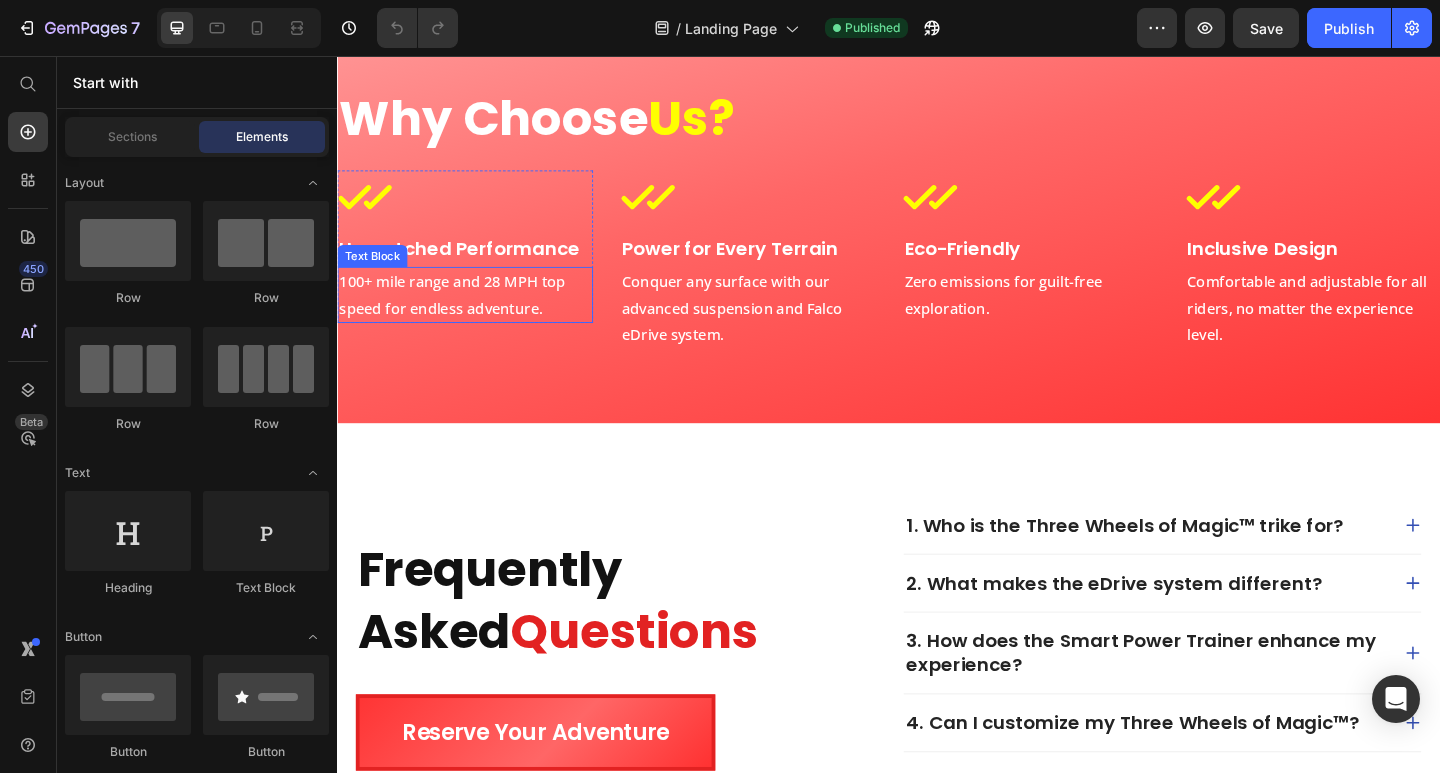 click on "100+ mile range and 28 MPH top speed for endless adventure." at bounding box center [476, 317] 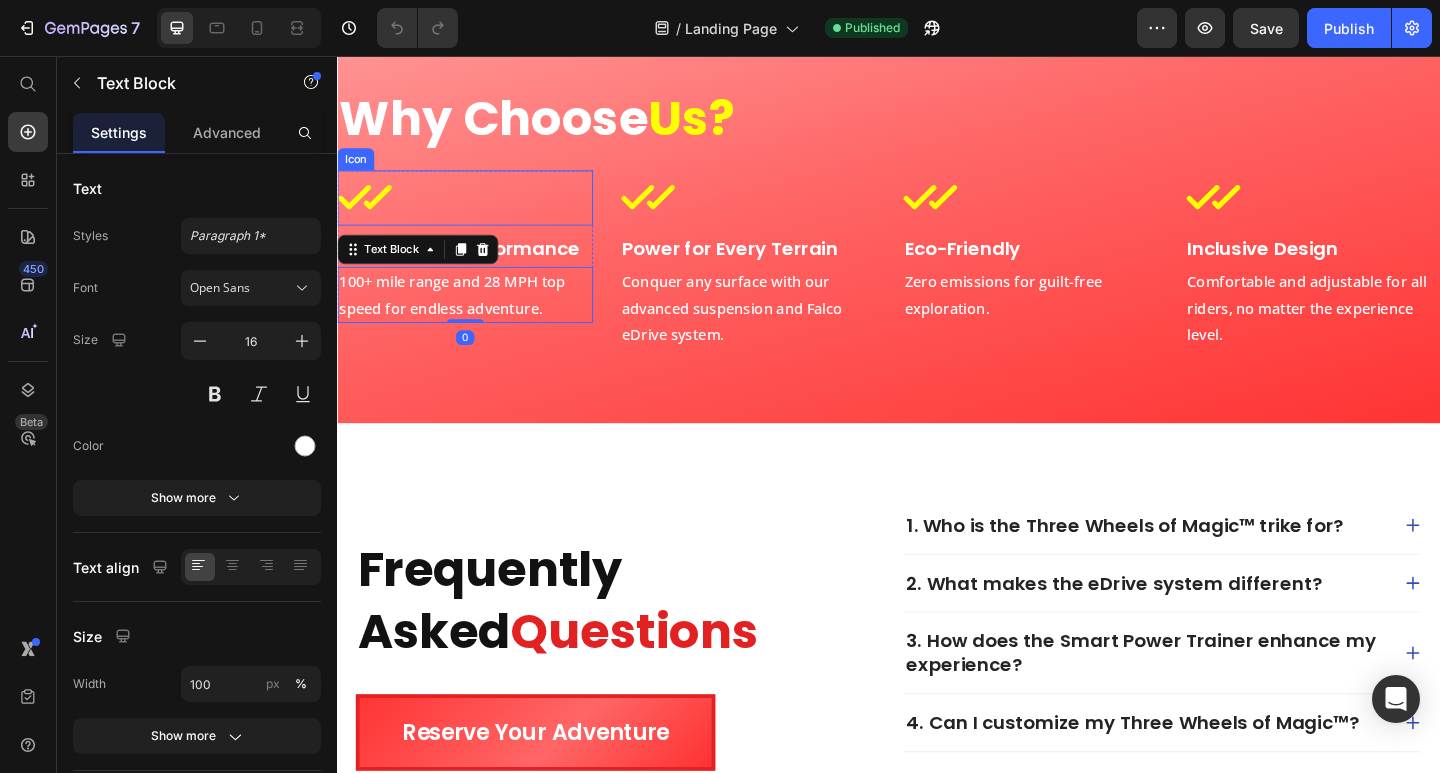 click on "Icon" at bounding box center (476, 211) 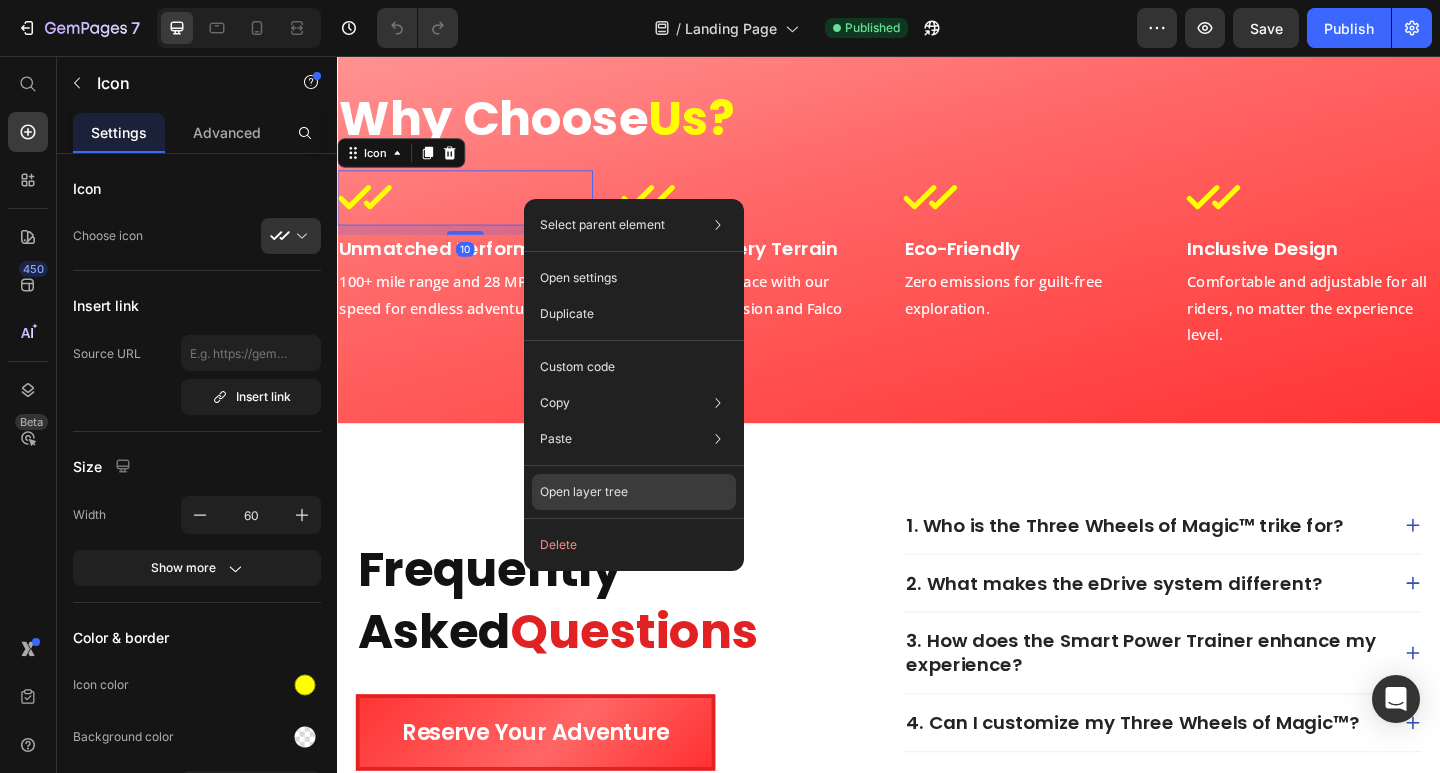drag, startPoint x: 649, startPoint y: 479, endPoint x: 533, endPoint y: 386, distance: 148.6775 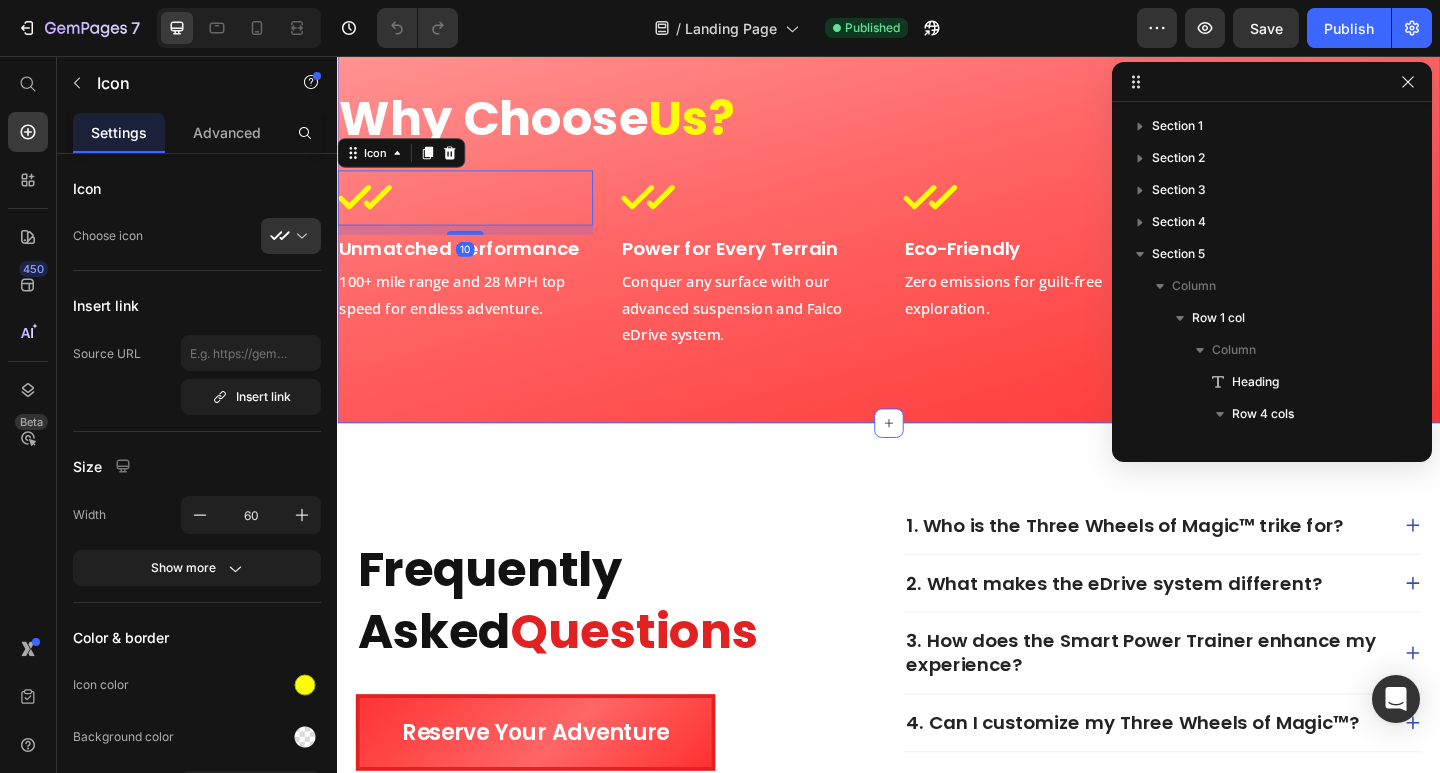 scroll, scrollTop: 283, scrollLeft: 0, axis: vertical 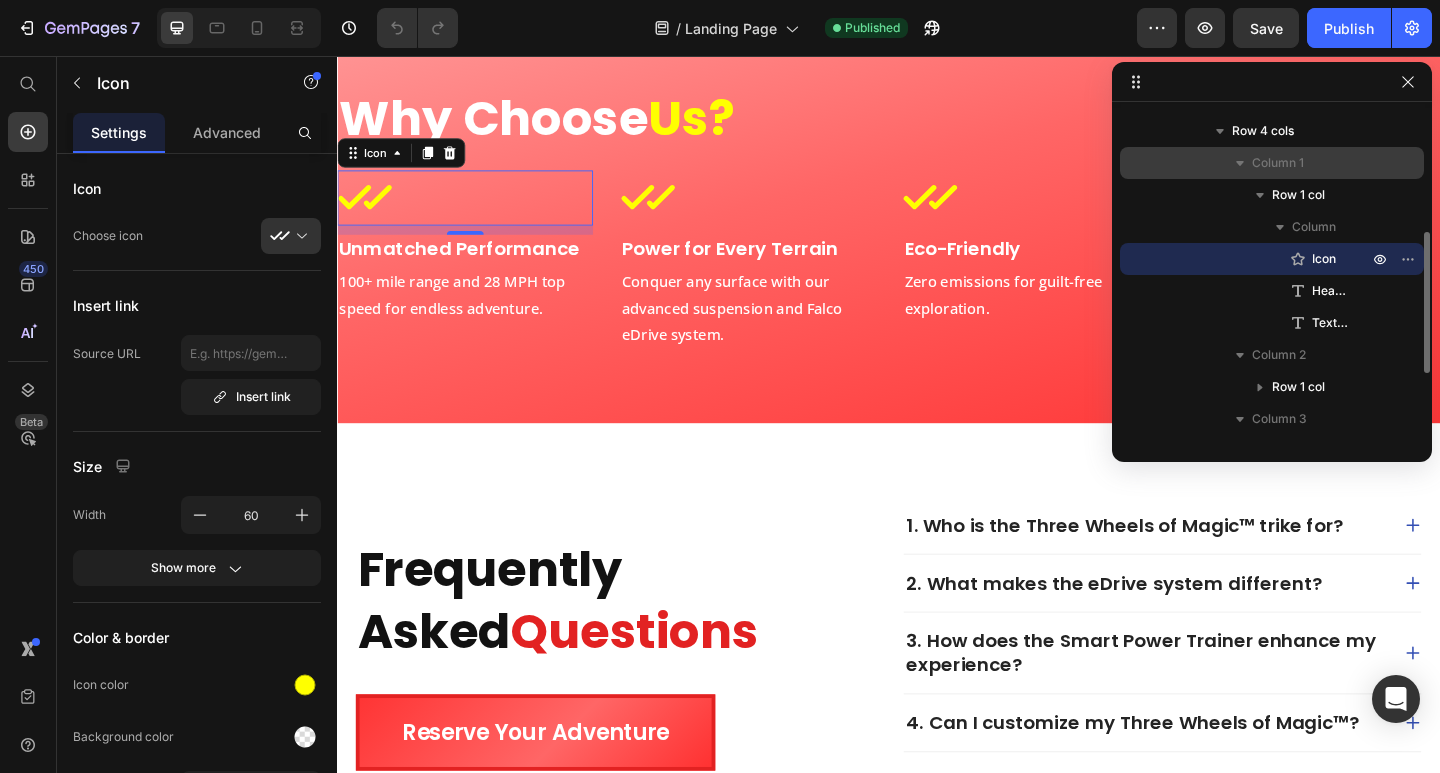 click on "Column 1" at bounding box center [1272, 163] 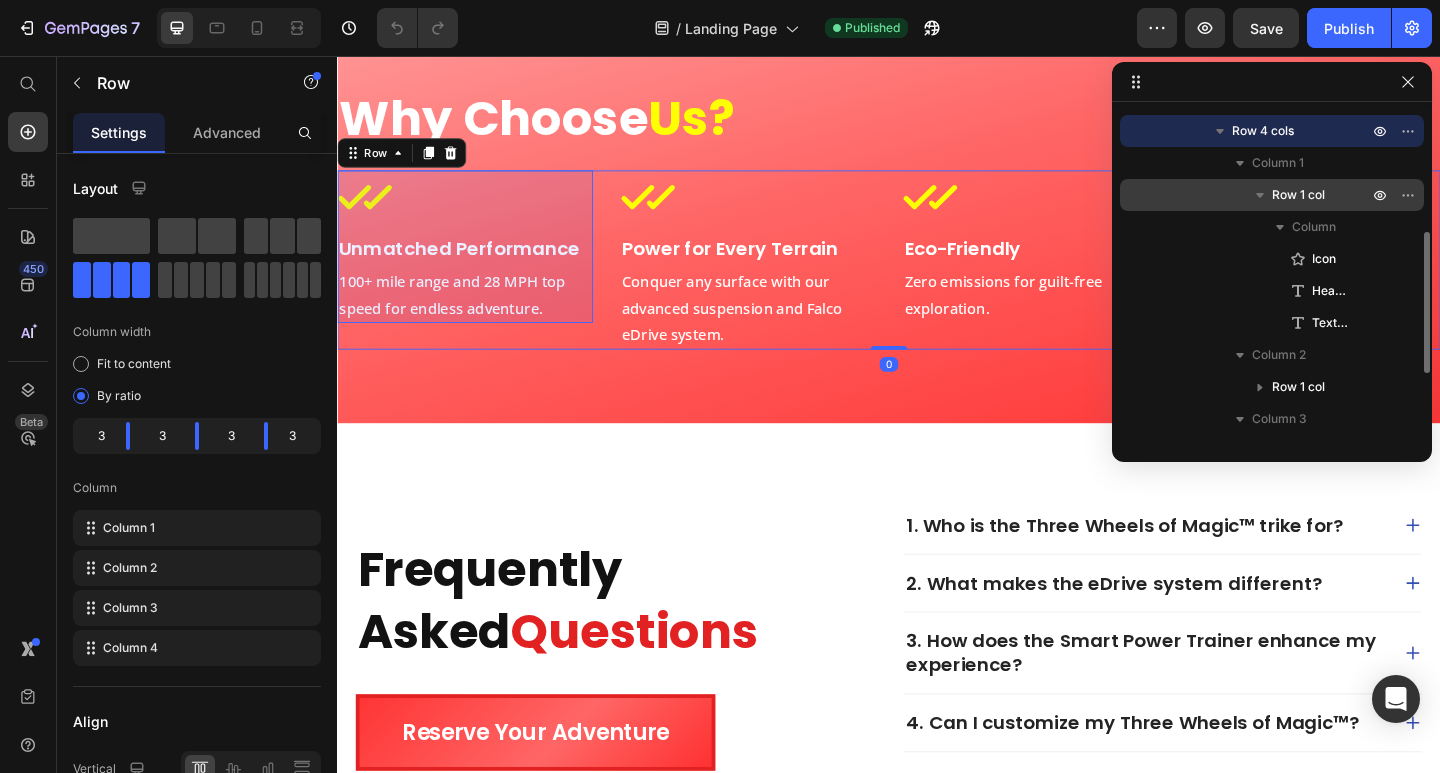 click on "Row 1 col" at bounding box center [1298, 195] 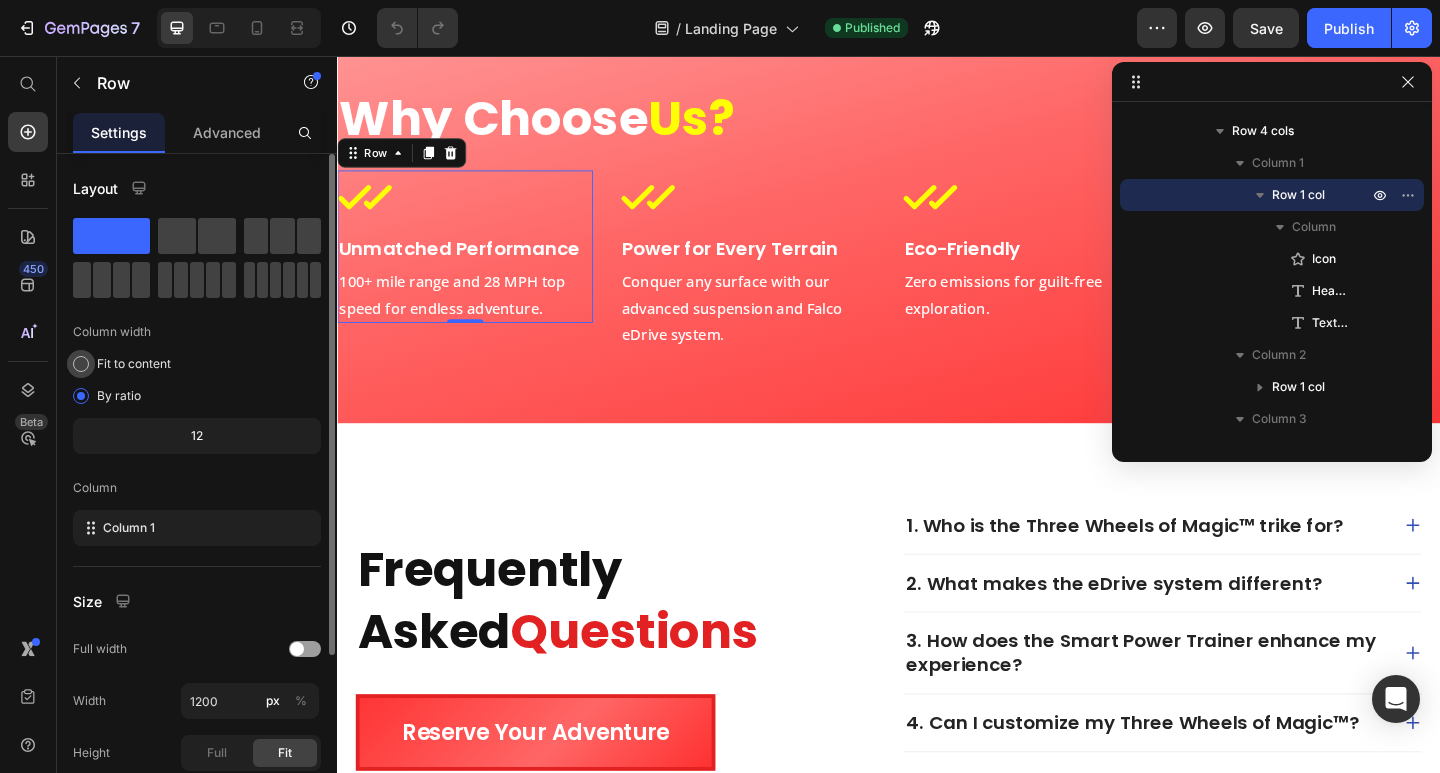 click on "Fit to content" at bounding box center (134, 364) 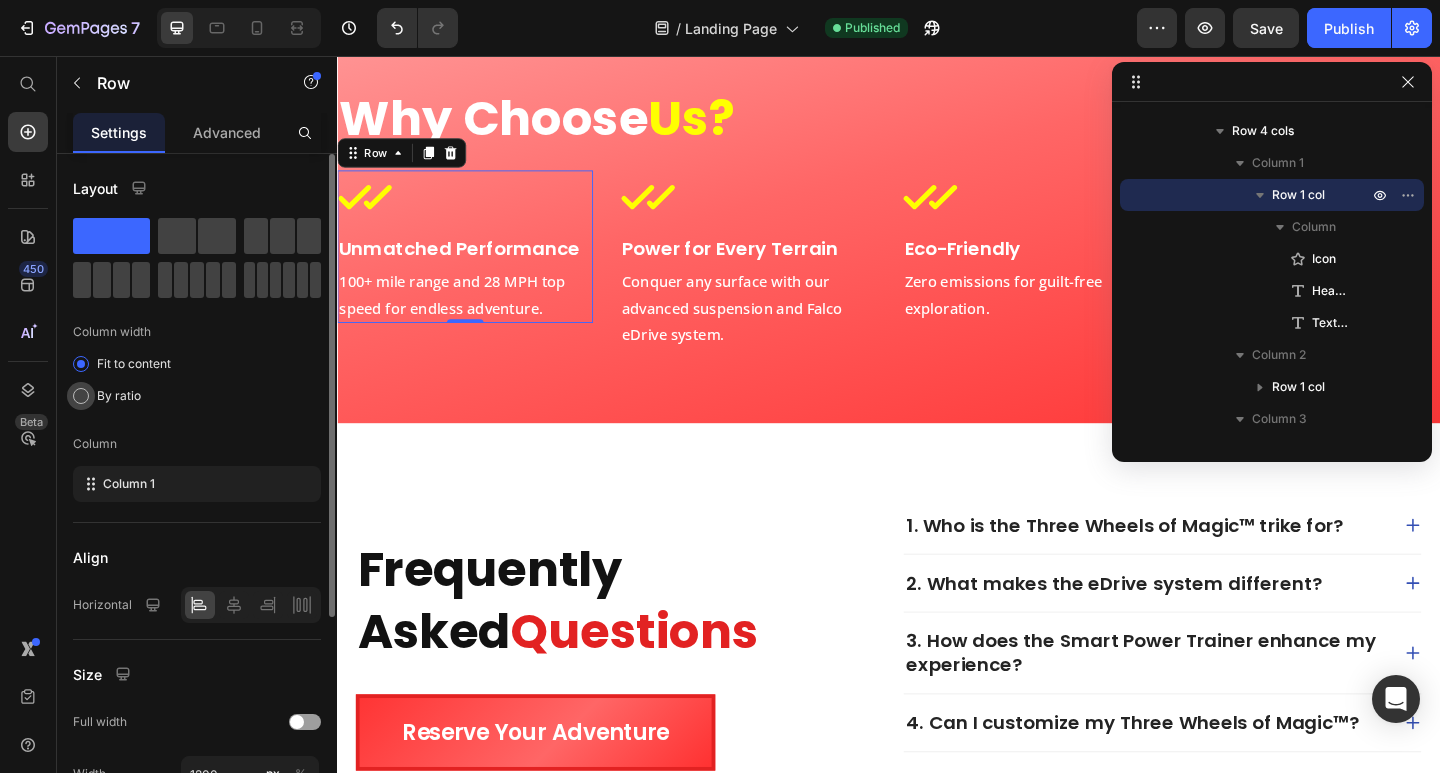 click on "By ratio" at bounding box center [119, 396] 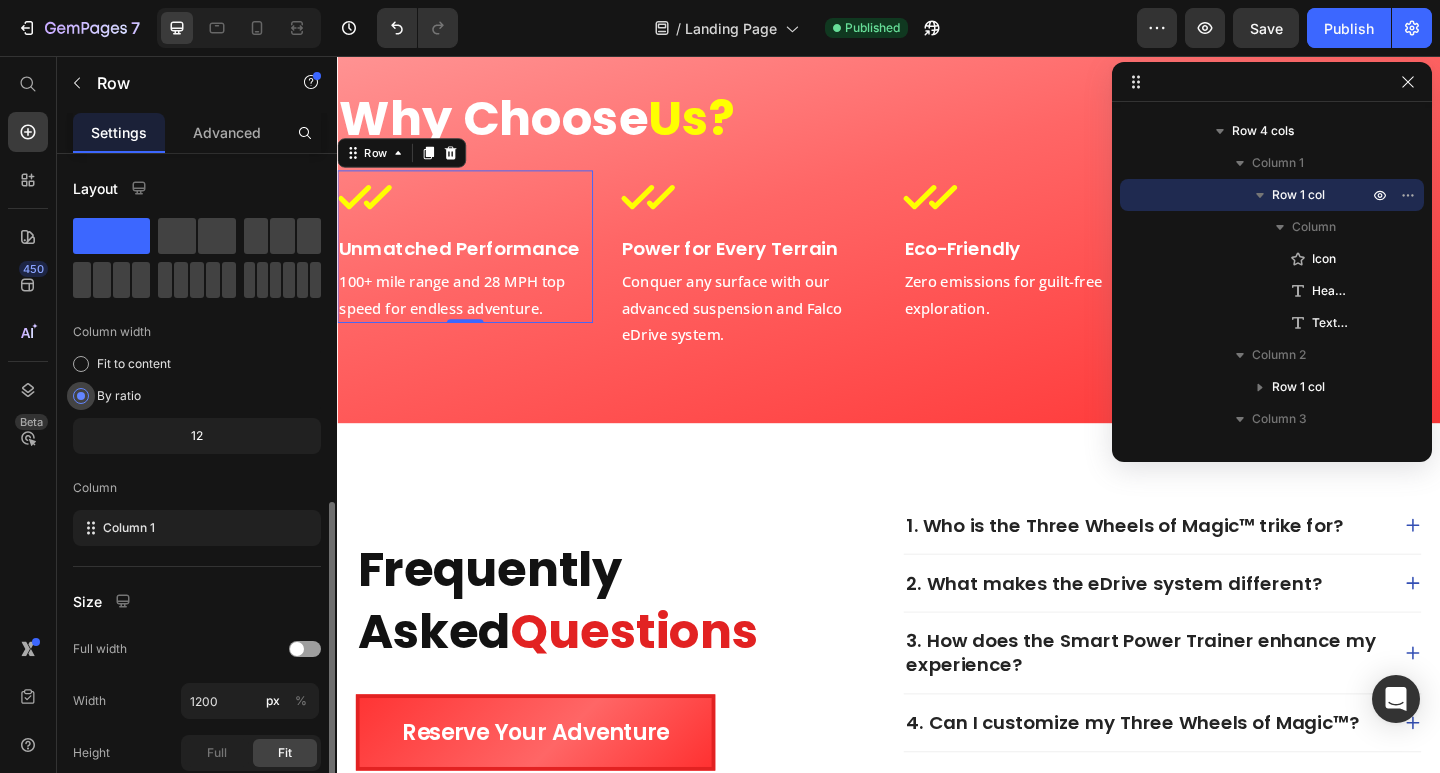 scroll, scrollTop: 200, scrollLeft: 0, axis: vertical 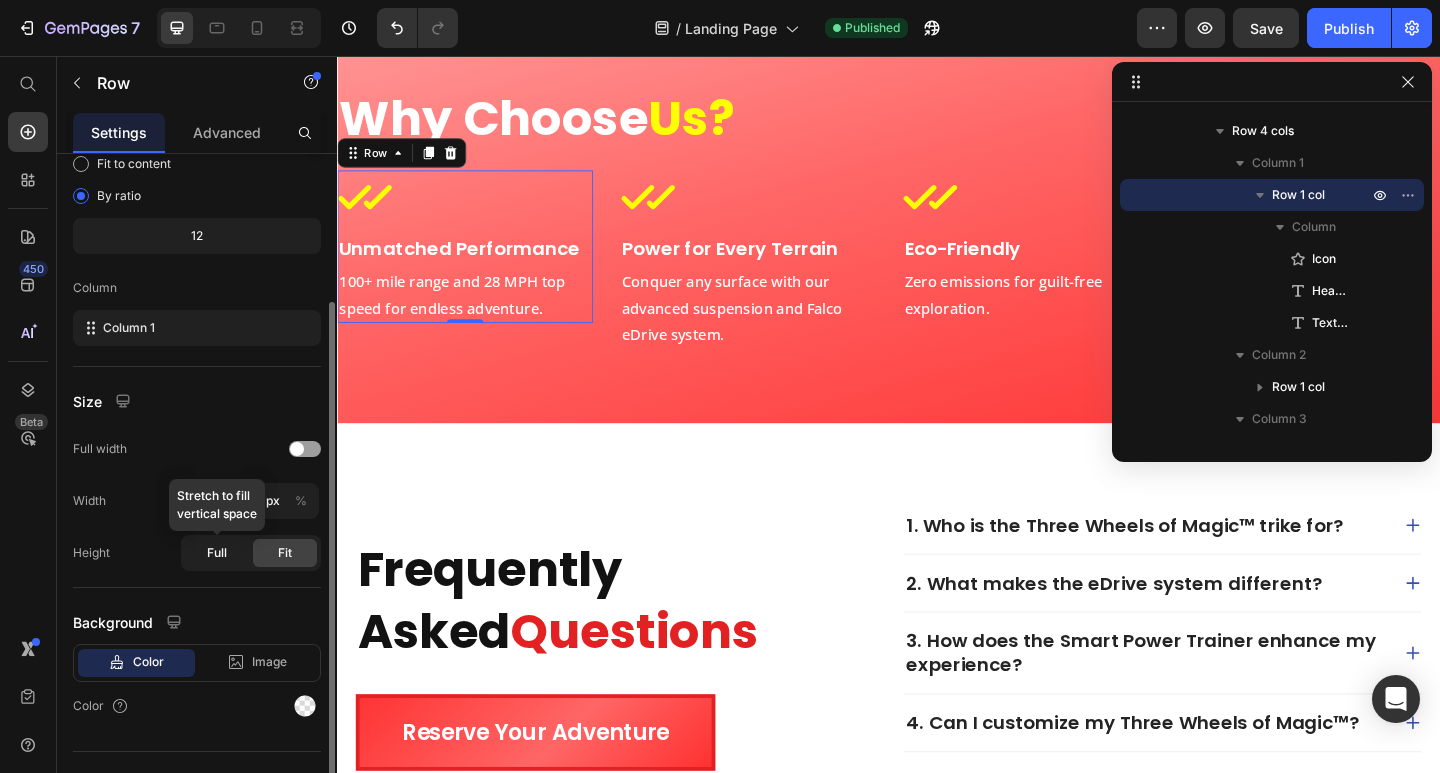 click on "Full" 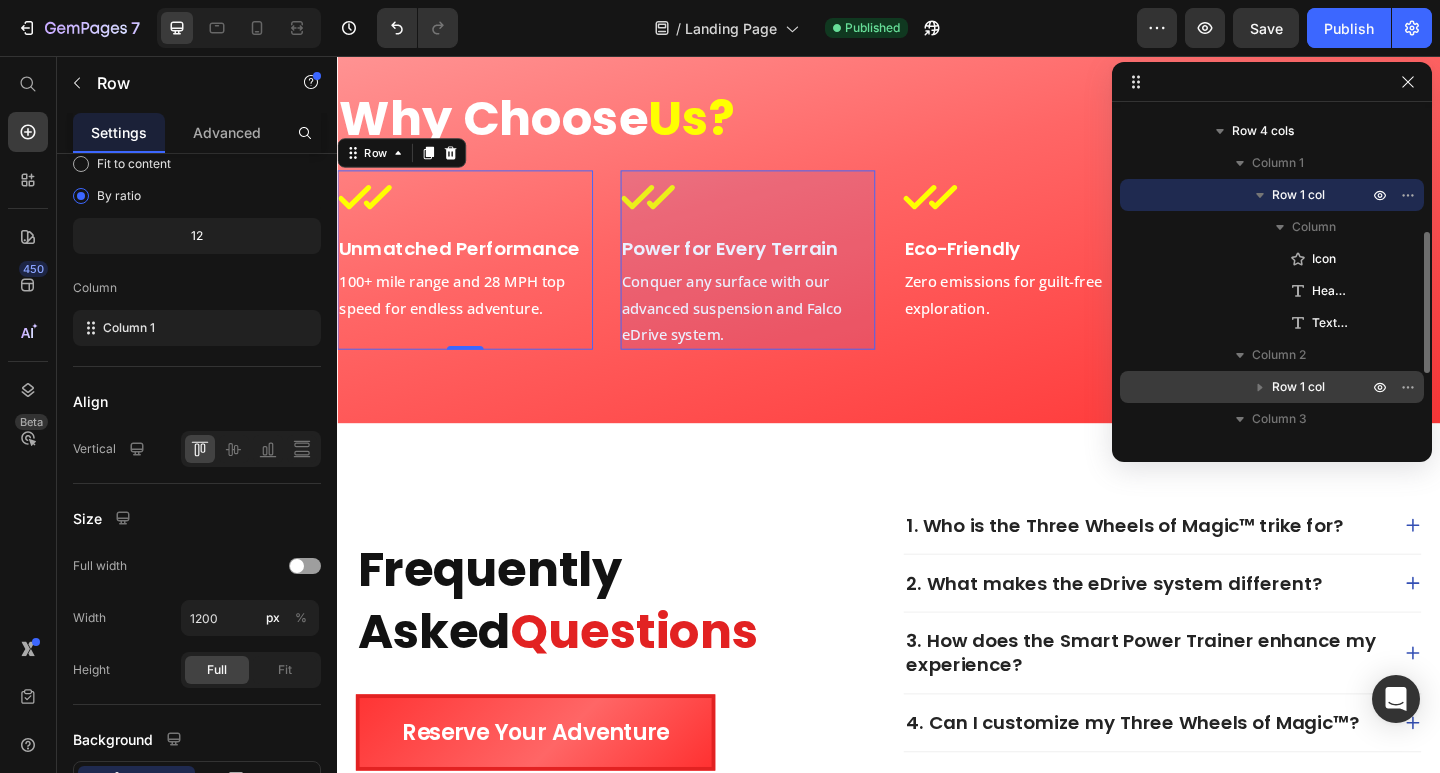 click on "Row 1 col" at bounding box center [1272, 387] 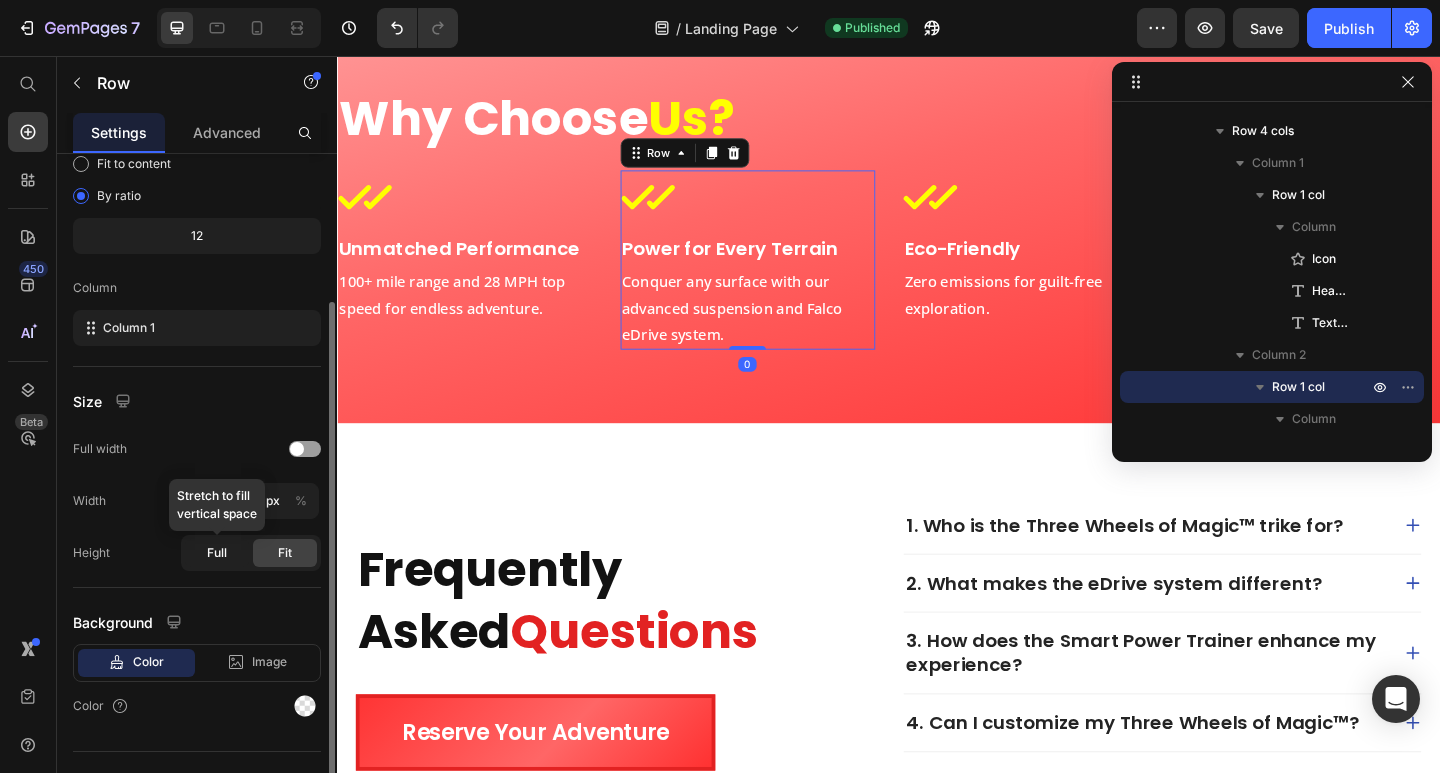 click on "Full" 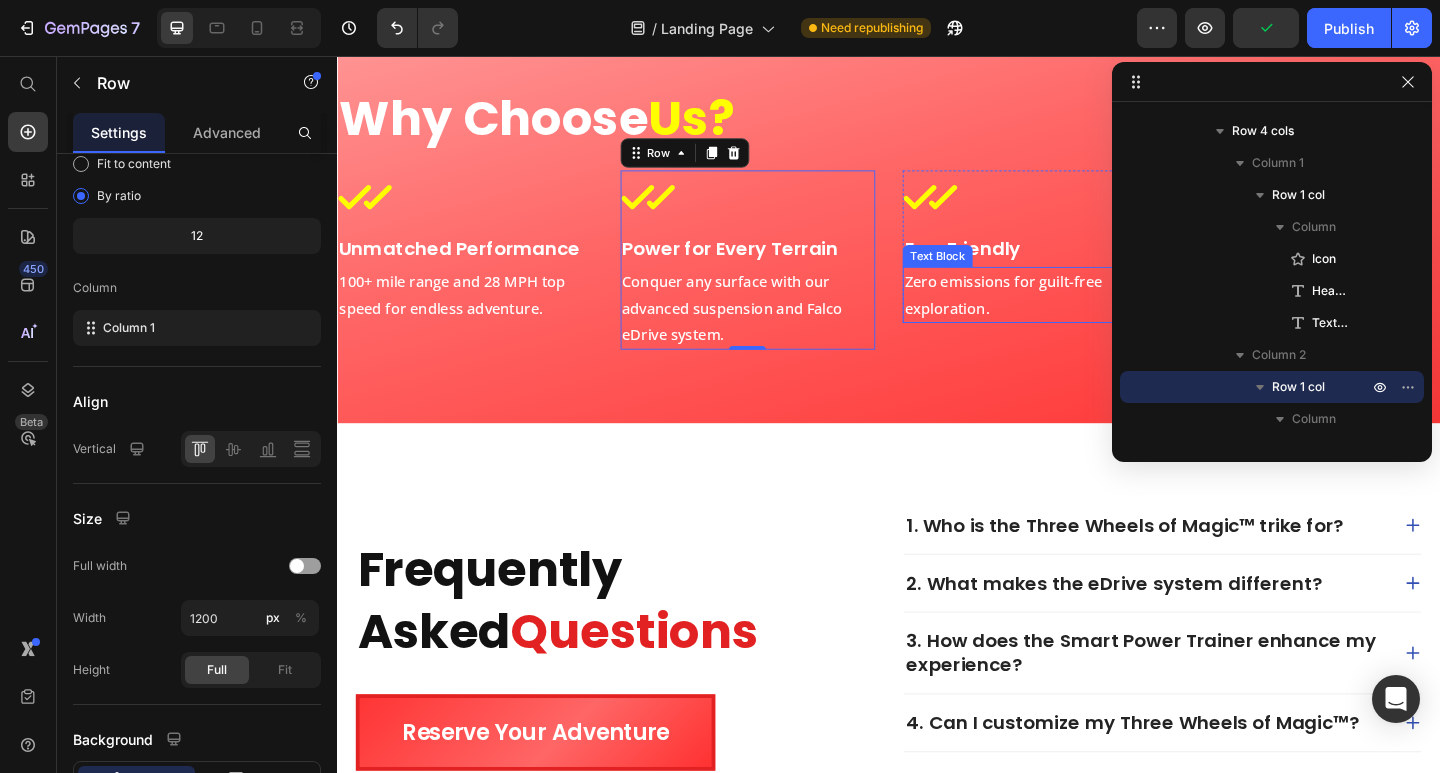 click on "Zero emissions for guilt-free exploration." at bounding box center [1091, 317] 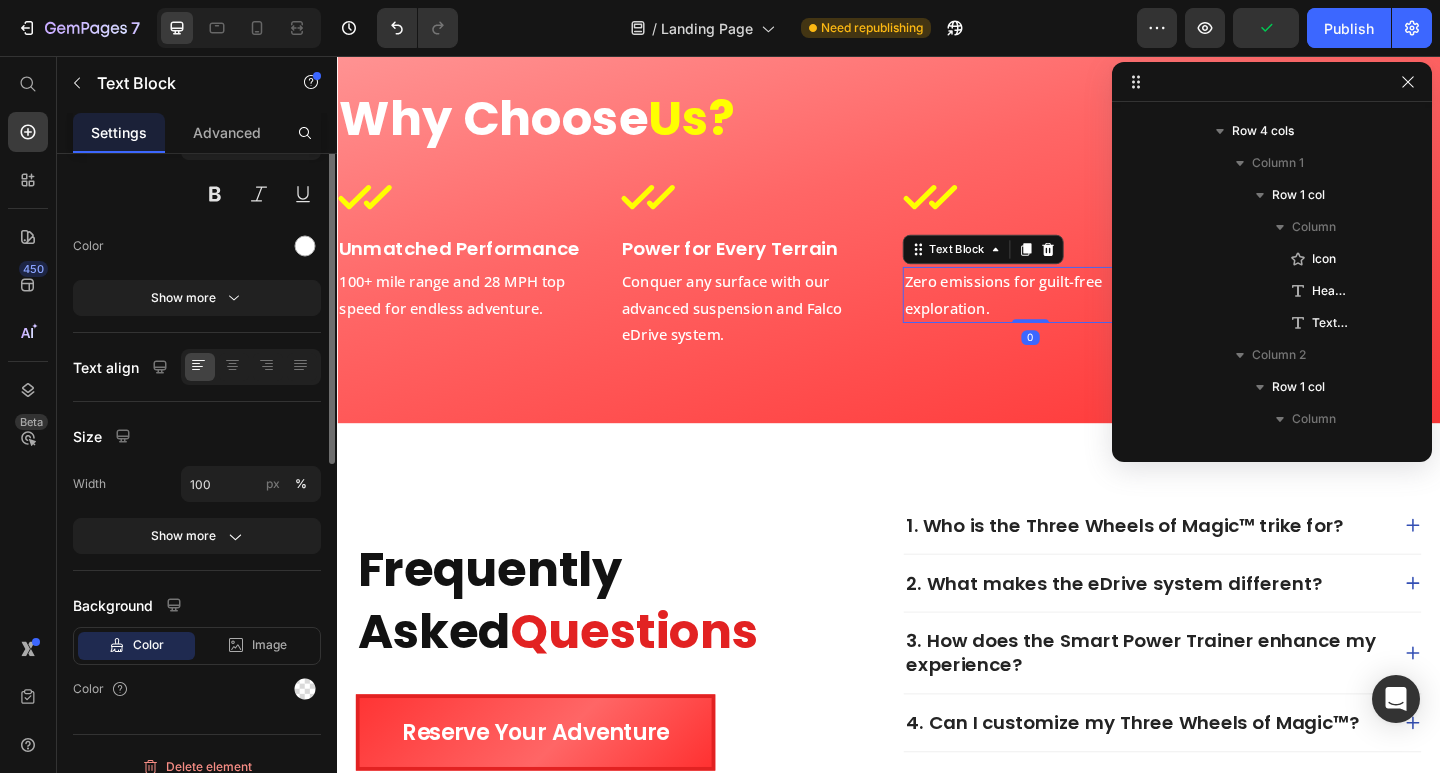 scroll, scrollTop: 694, scrollLeft: 0, axis: vertical 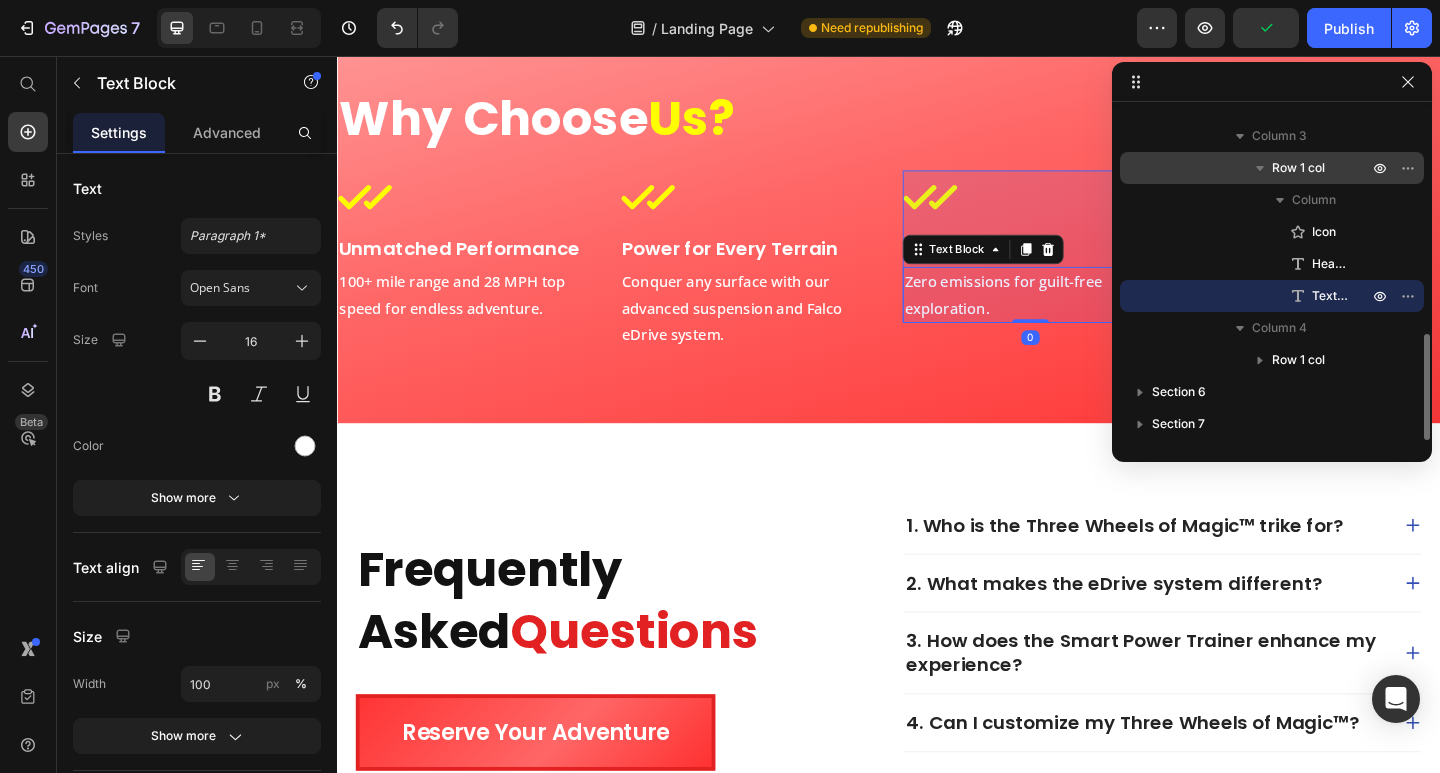 click on "Row 1 col" at bounding box center (1298, 168) 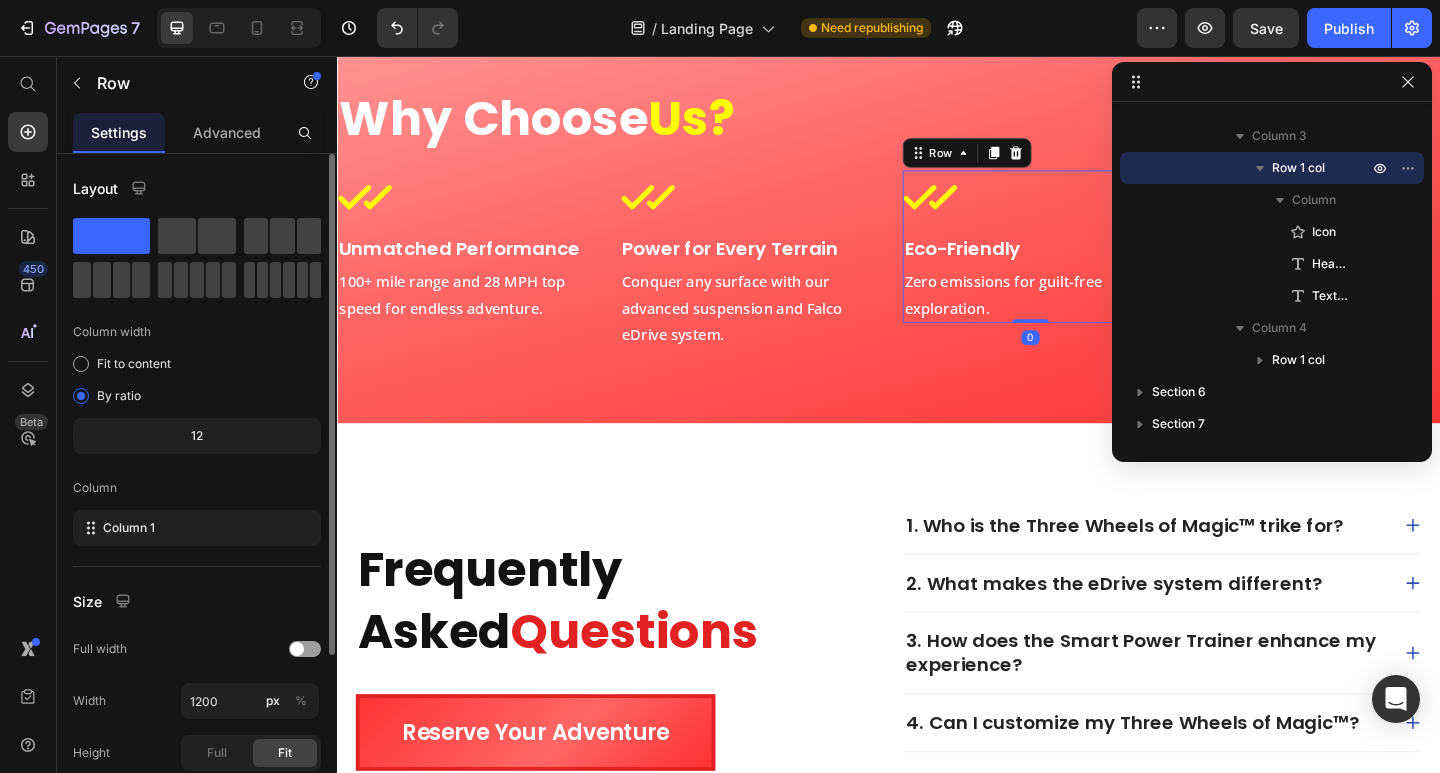 scroll, scrollTop: 100, scrollLeft: 0, axis: vertical 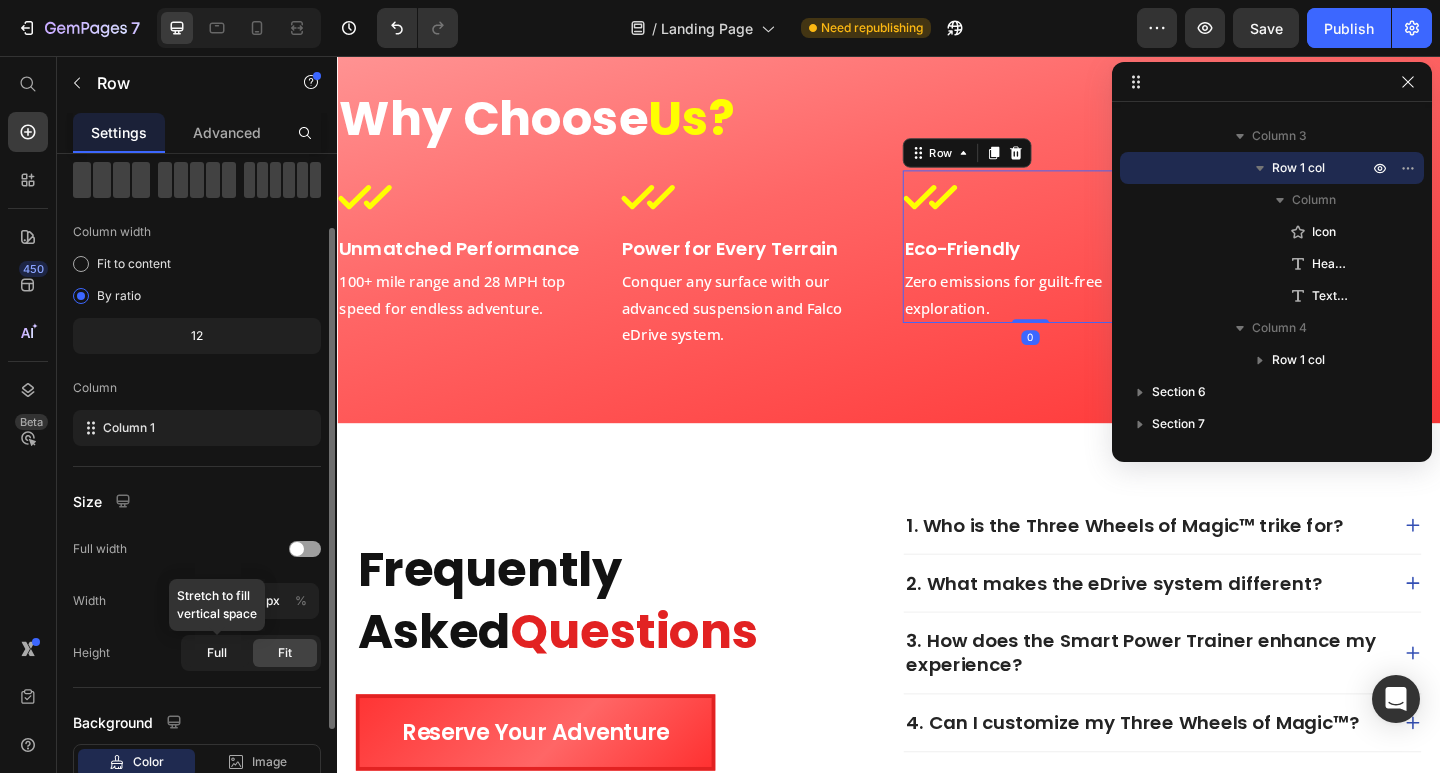 click on "Full" 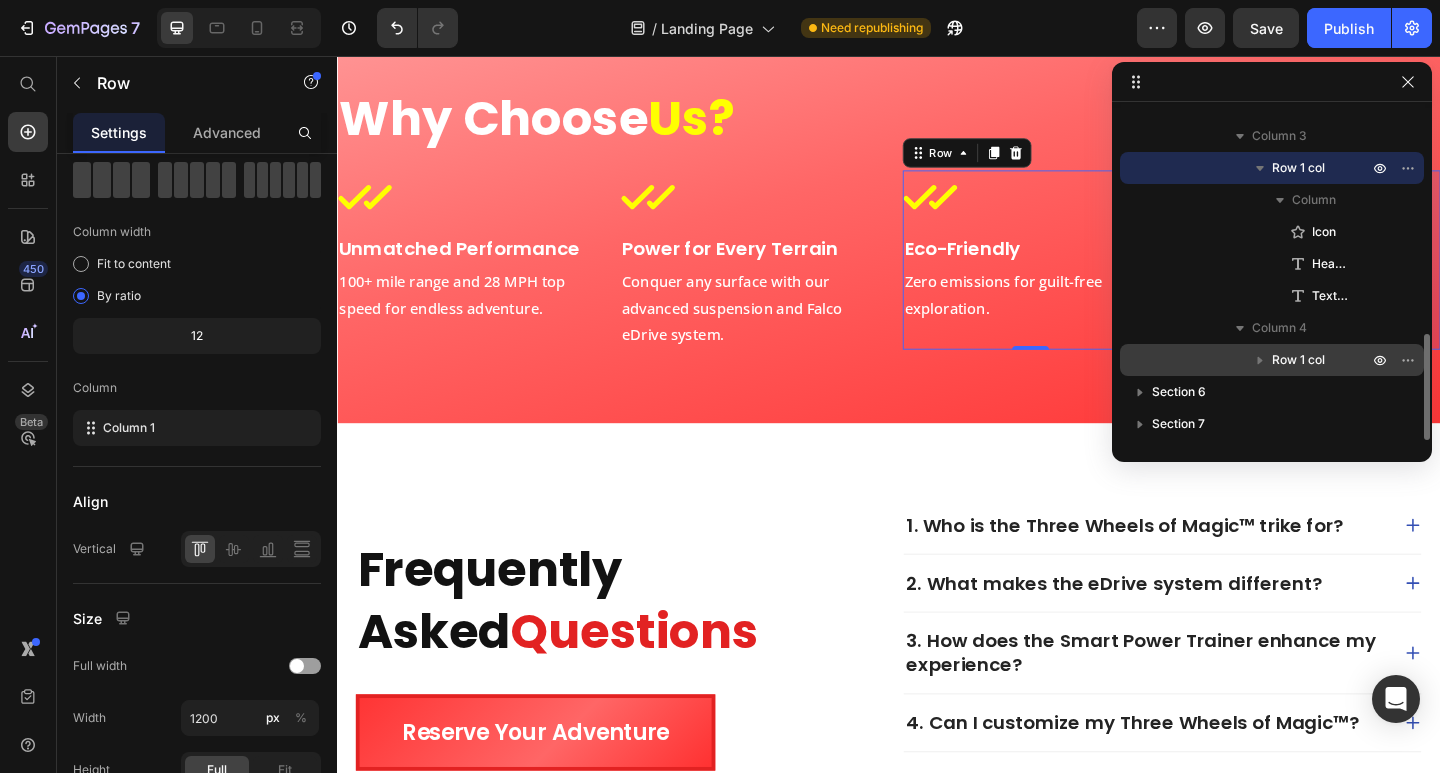 click on "Row 1 col" at bounding box center (1298, 360) 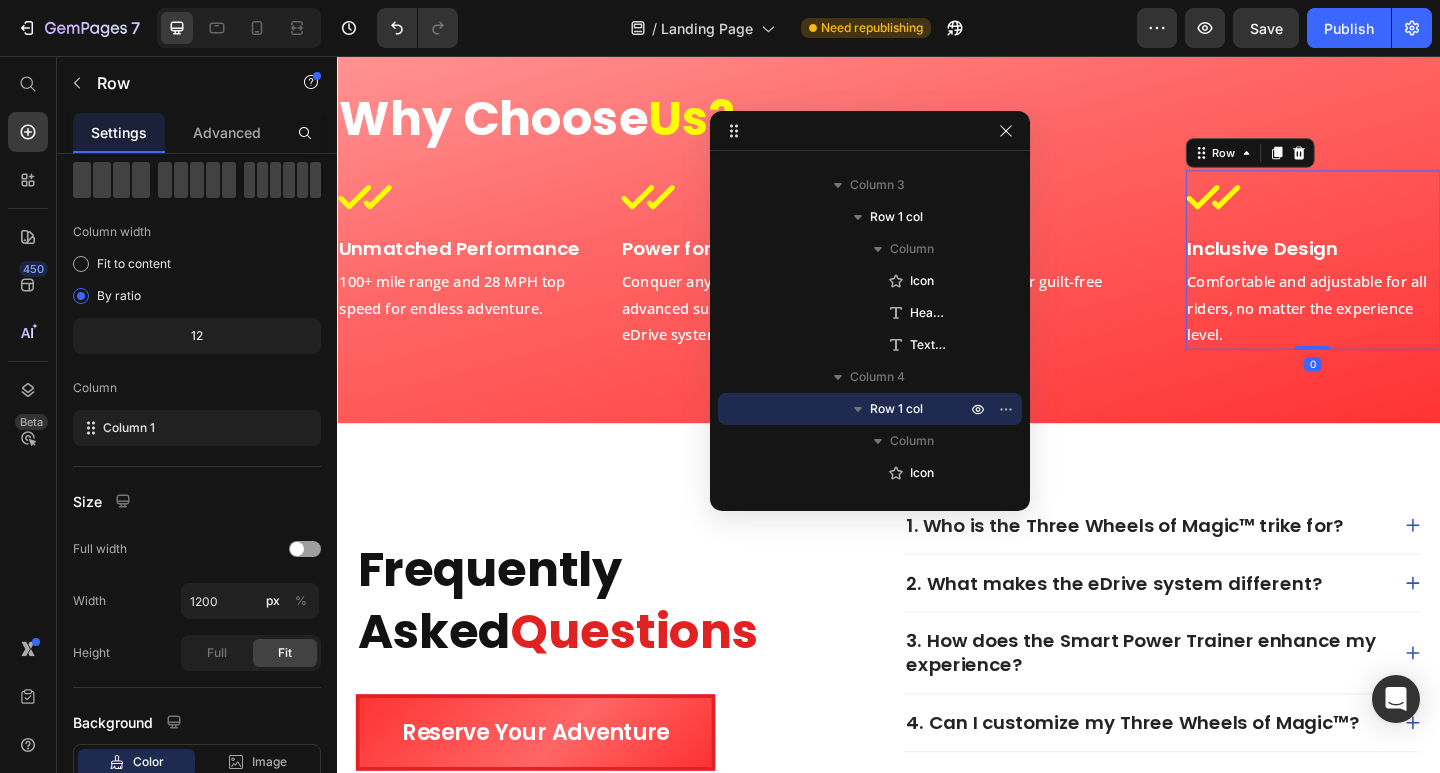 drag, startPoint x: 1332, startPoint y: 87, endPoint x: 929, endPoint y: 136, distance: 405.968 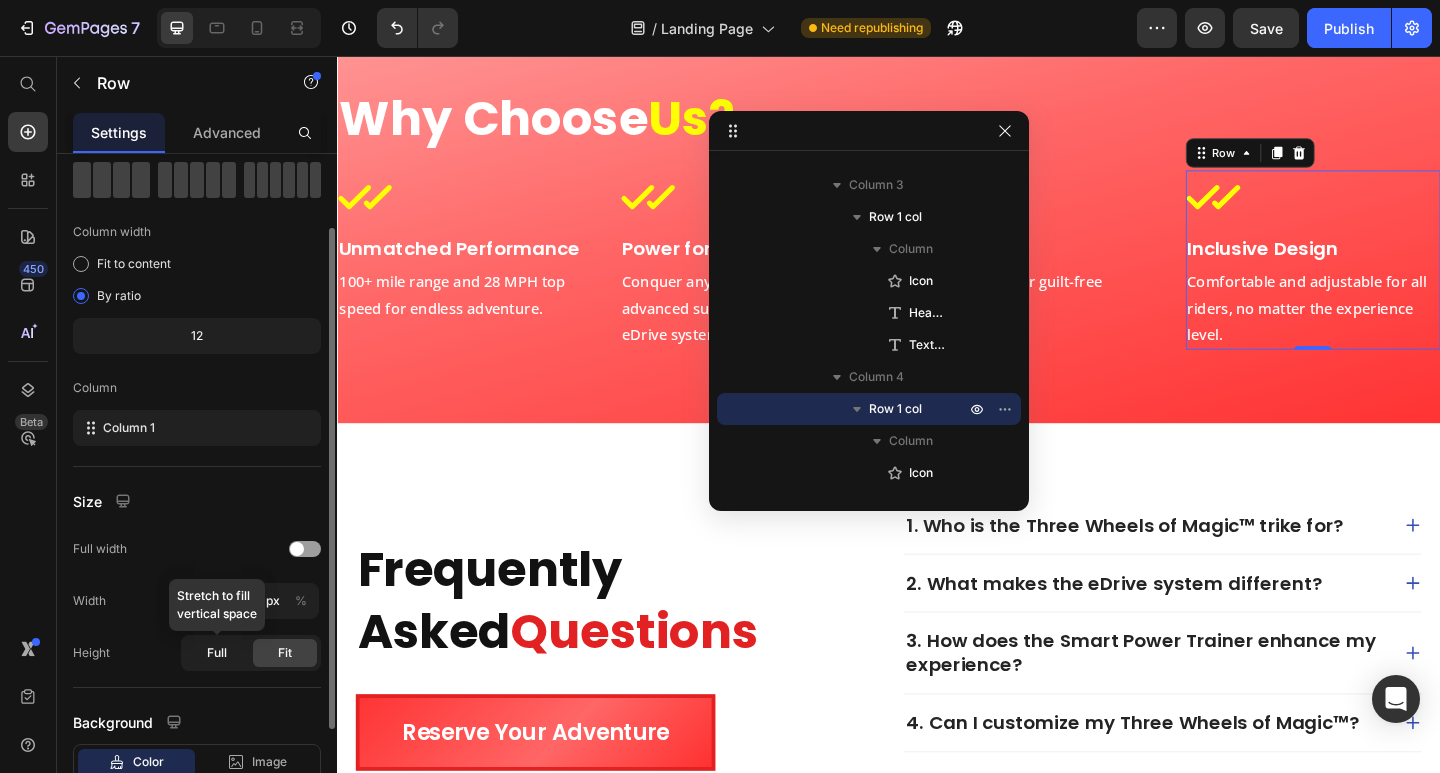 click on "Full" 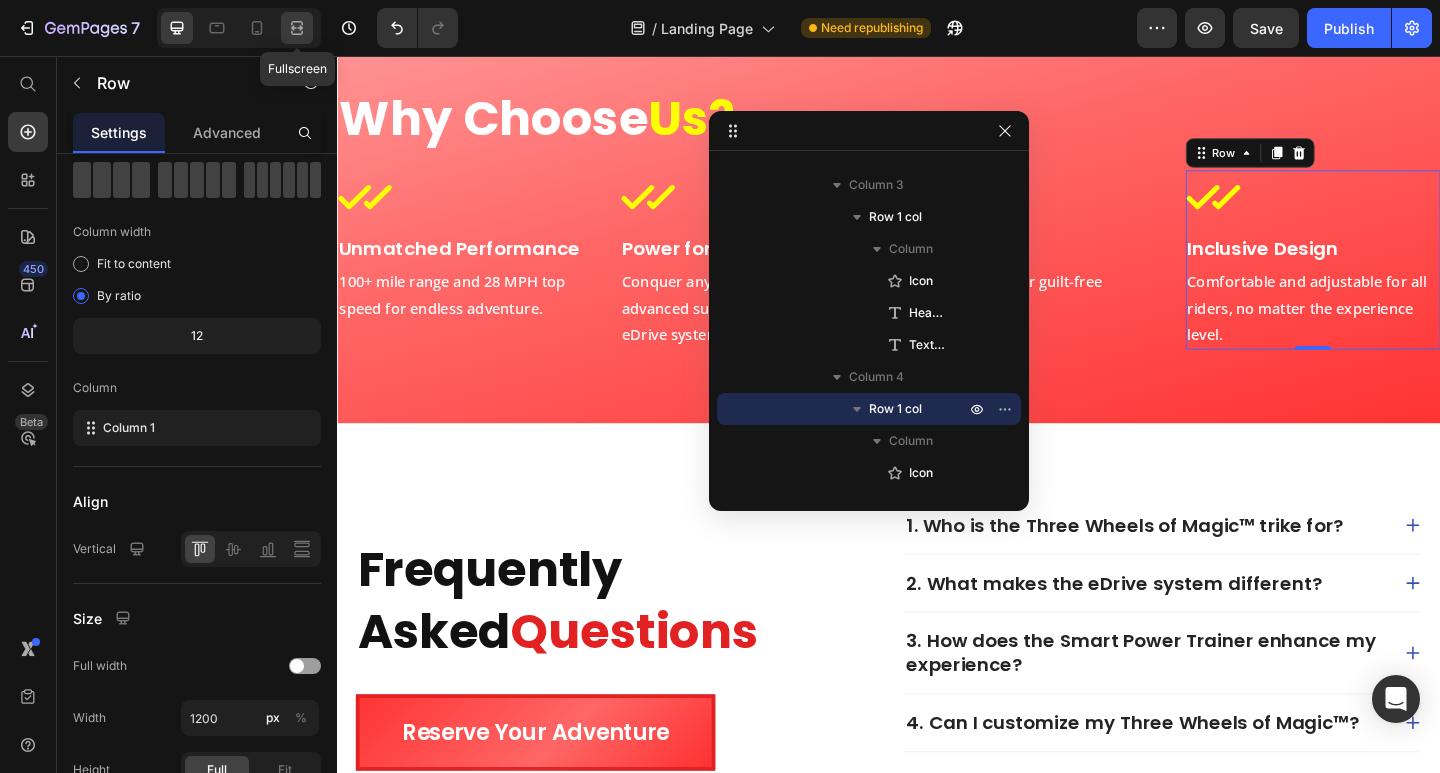 click 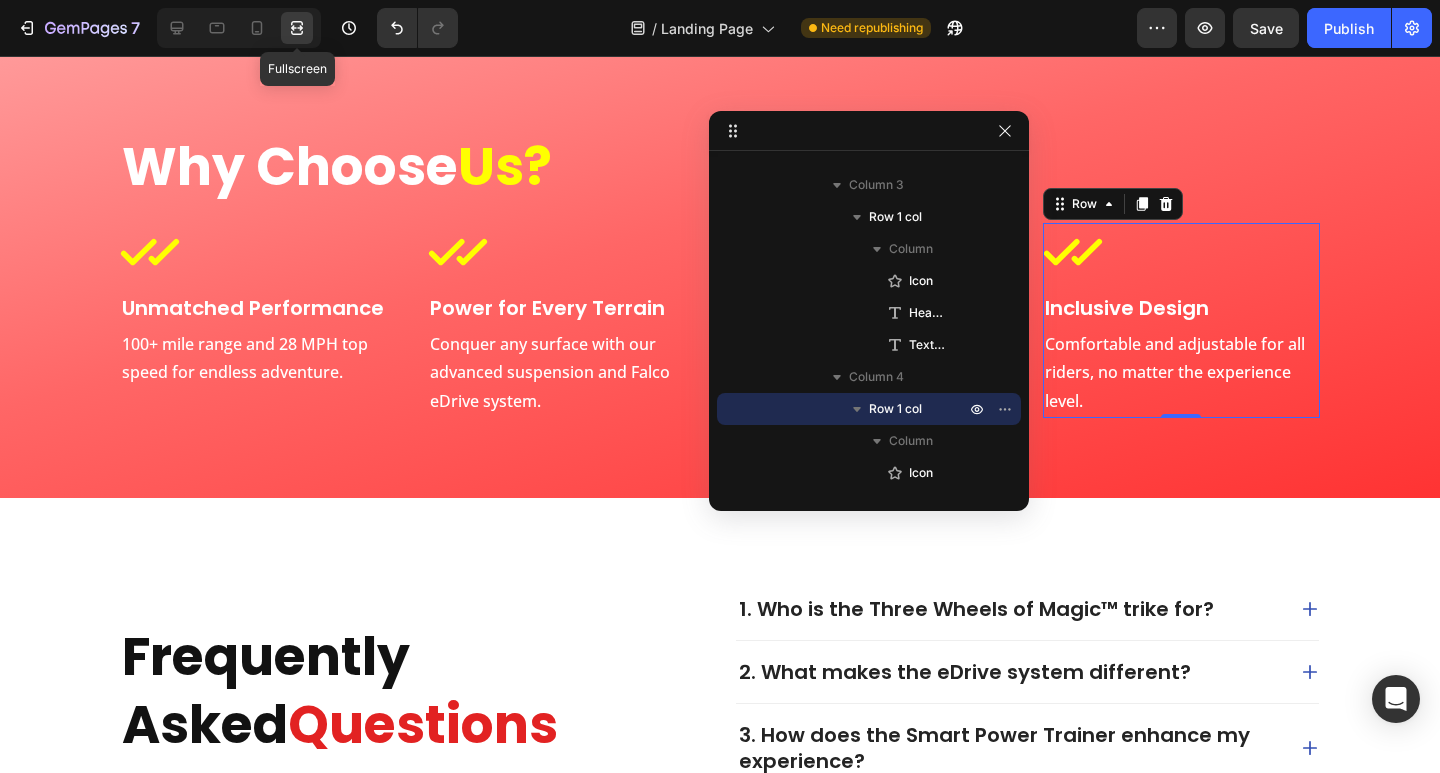 scroll, scrollTop: 2757, scrollLeft: 0, axis: vertical 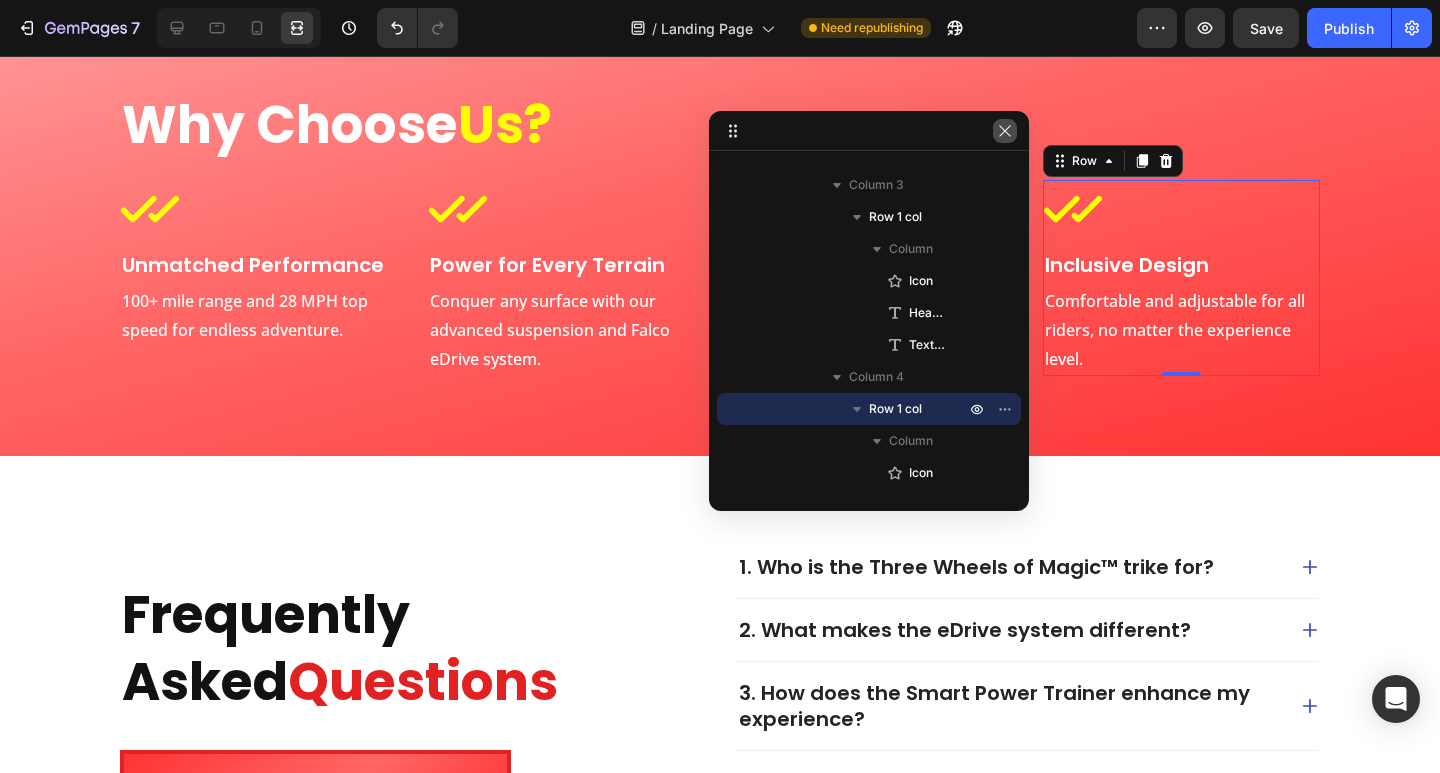 drag, startPoint x: 1036, startPoint y: 61, endPoint x: 998, endPoint y: 131, distance: 79.64923 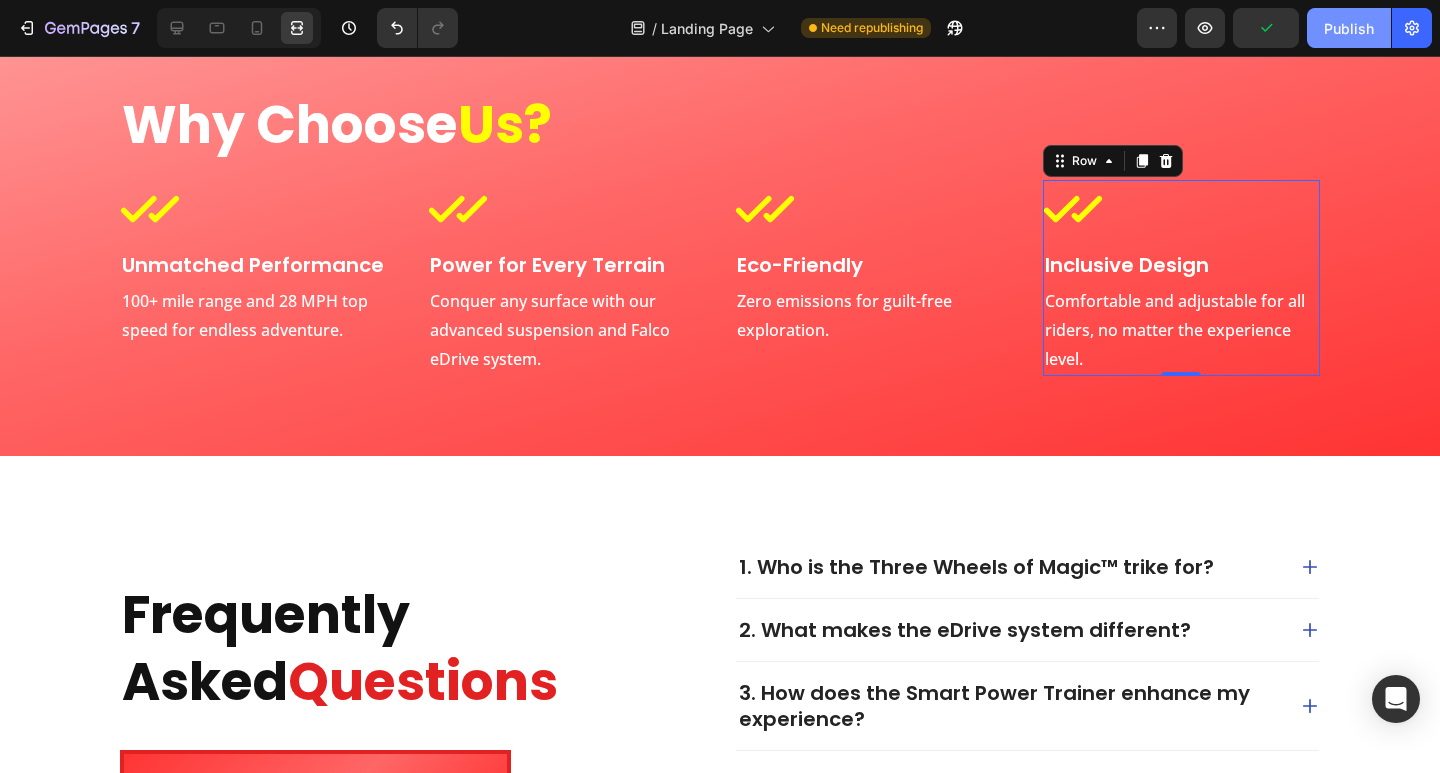 click on "Publish" at bounding box center (1349, 28) 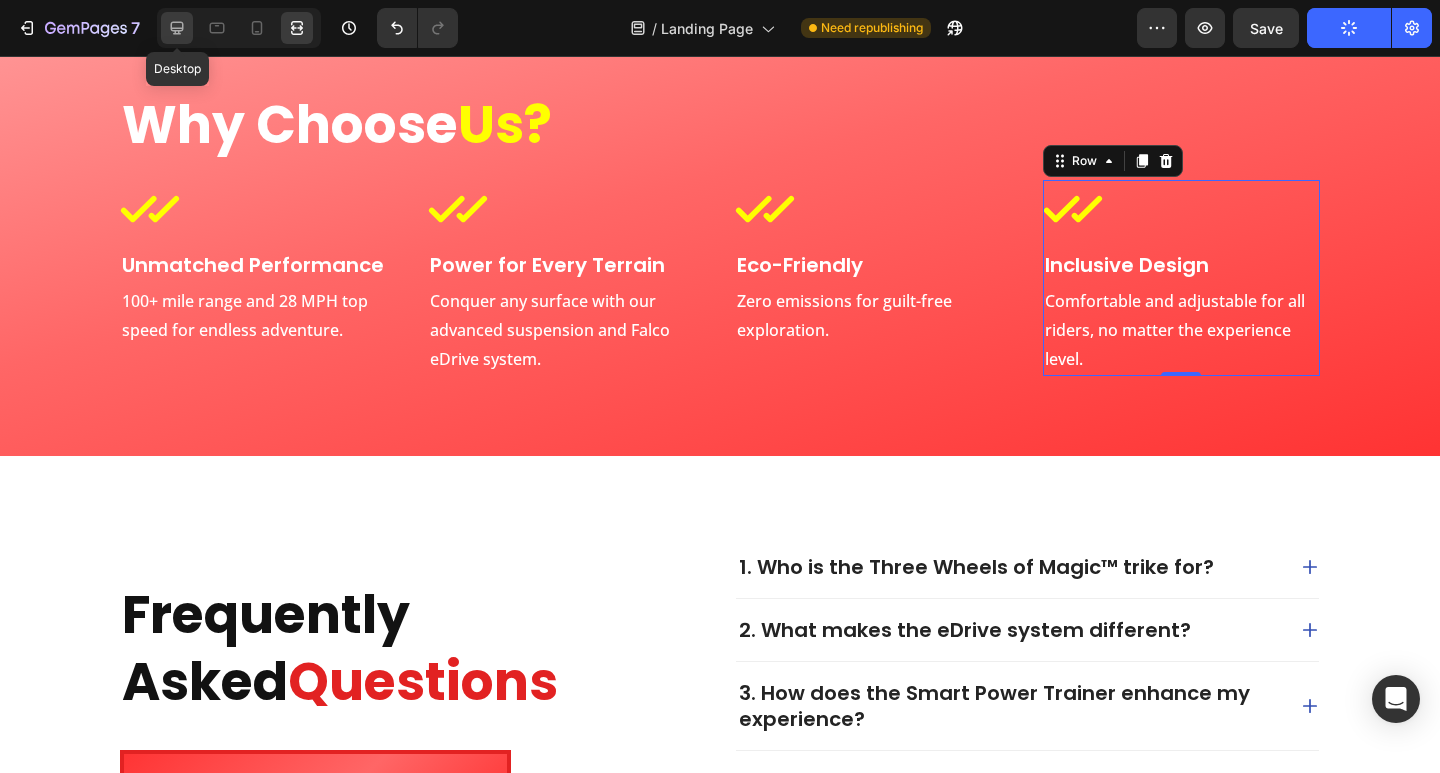click 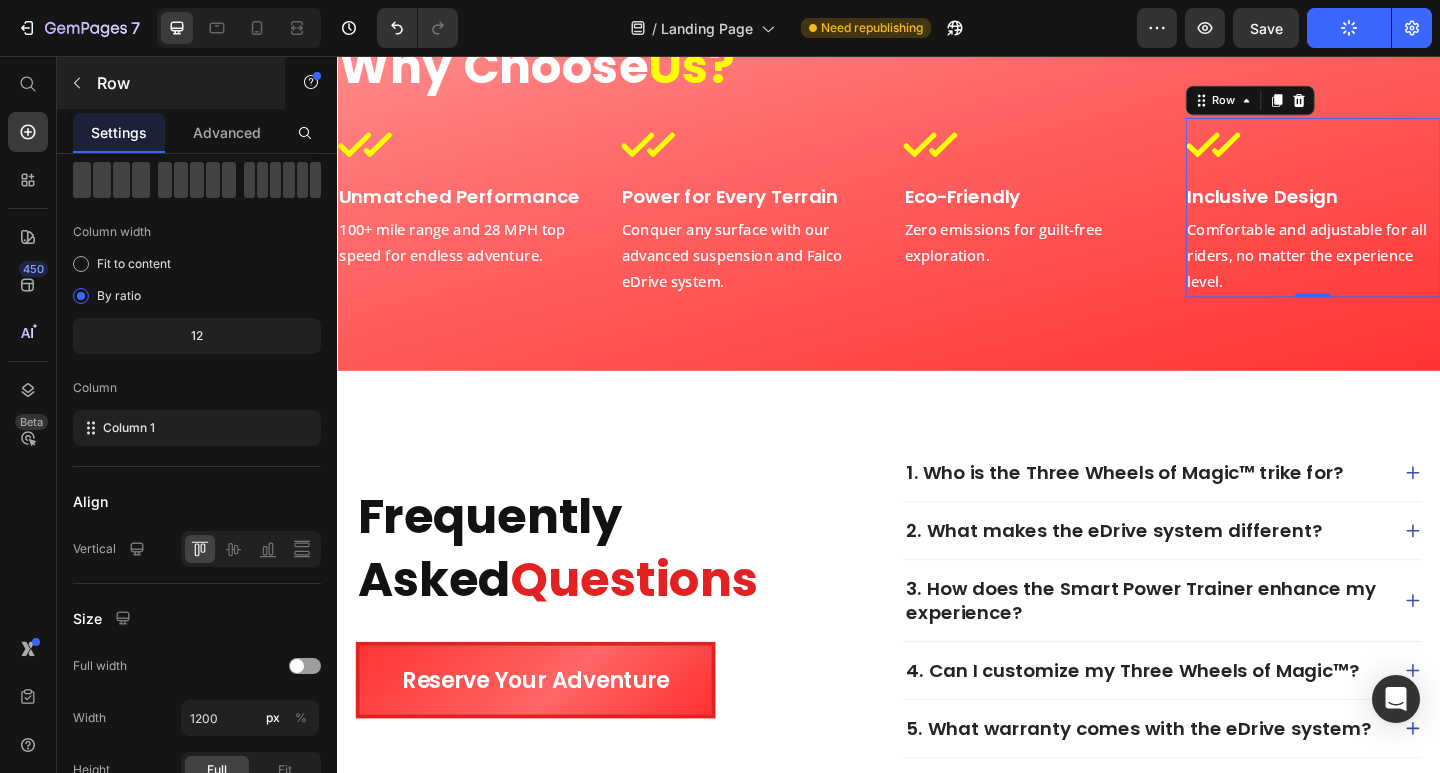 scroll, scrollTop: 2700, scrollLeft: 0, axis: vertical 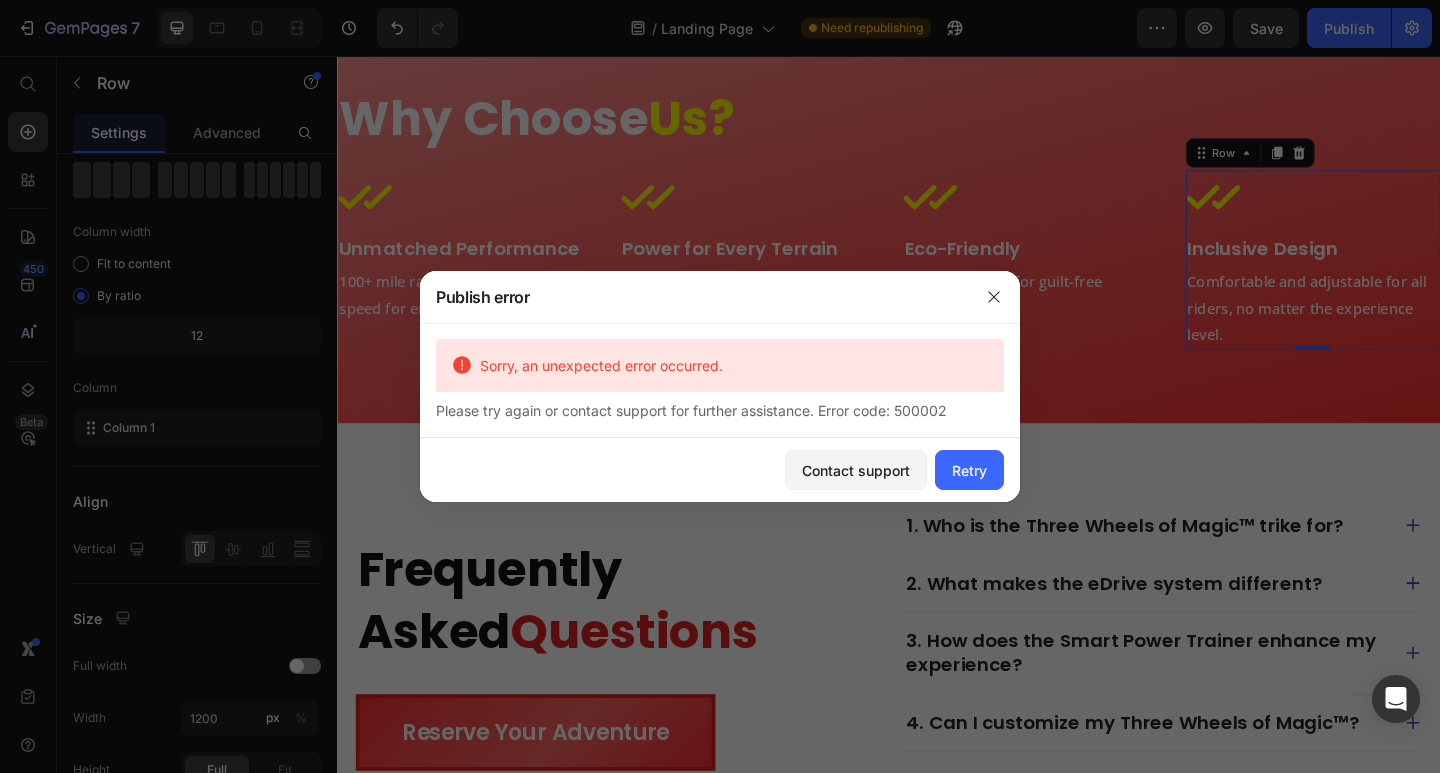 click on "Sorry, an unexpected error occurred." at bounding box center [720, 365] 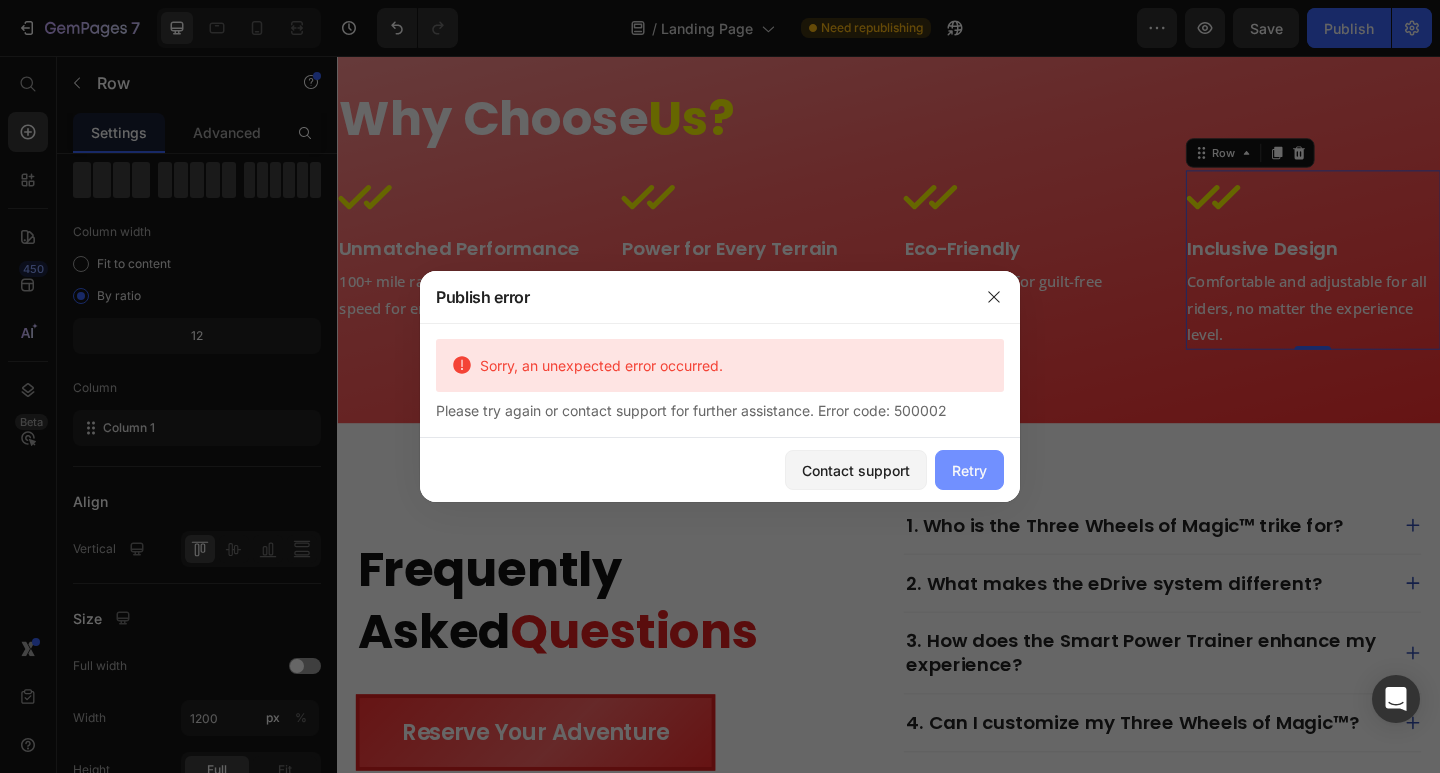 click on "Retry" at bounding box center [969, 470] 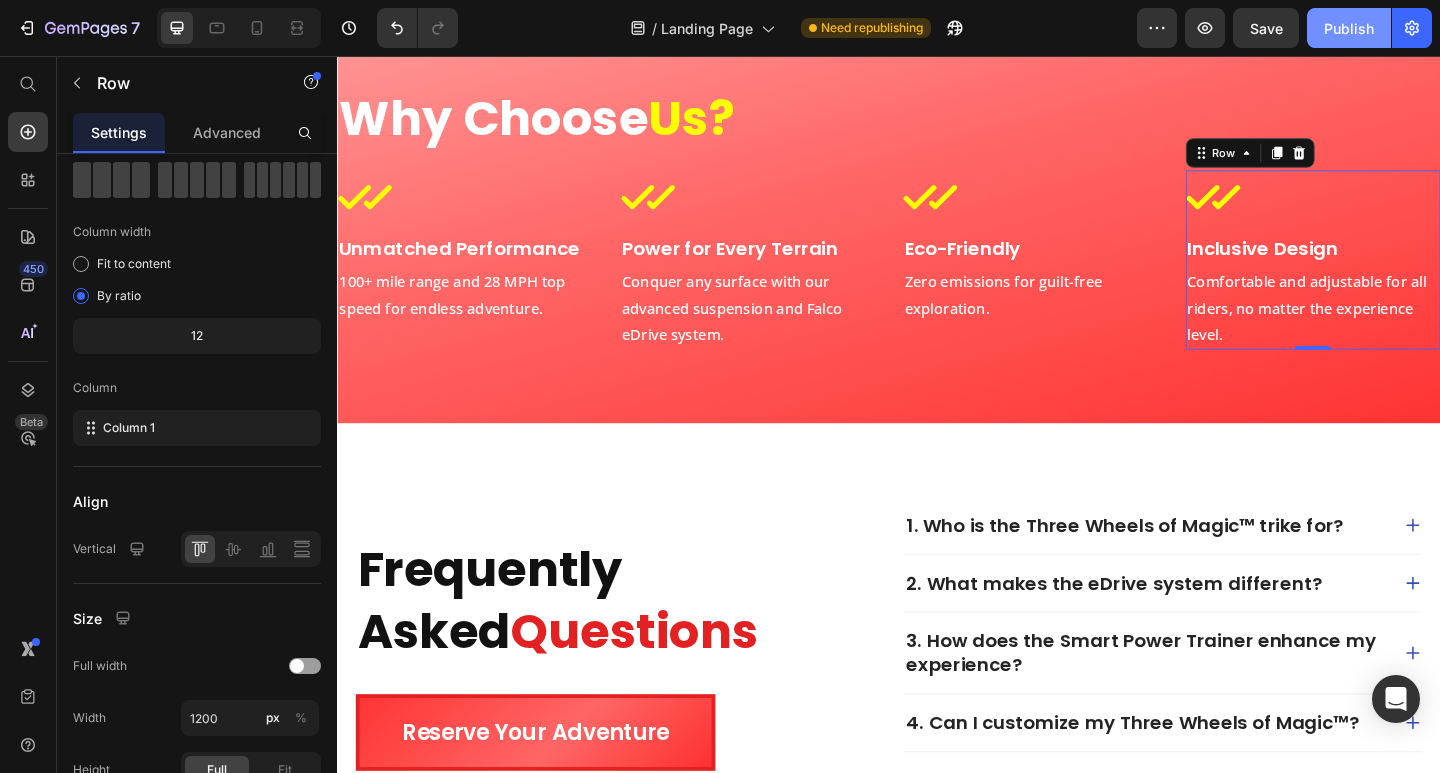 click on "Publish" at bounding box center [1349, 28] 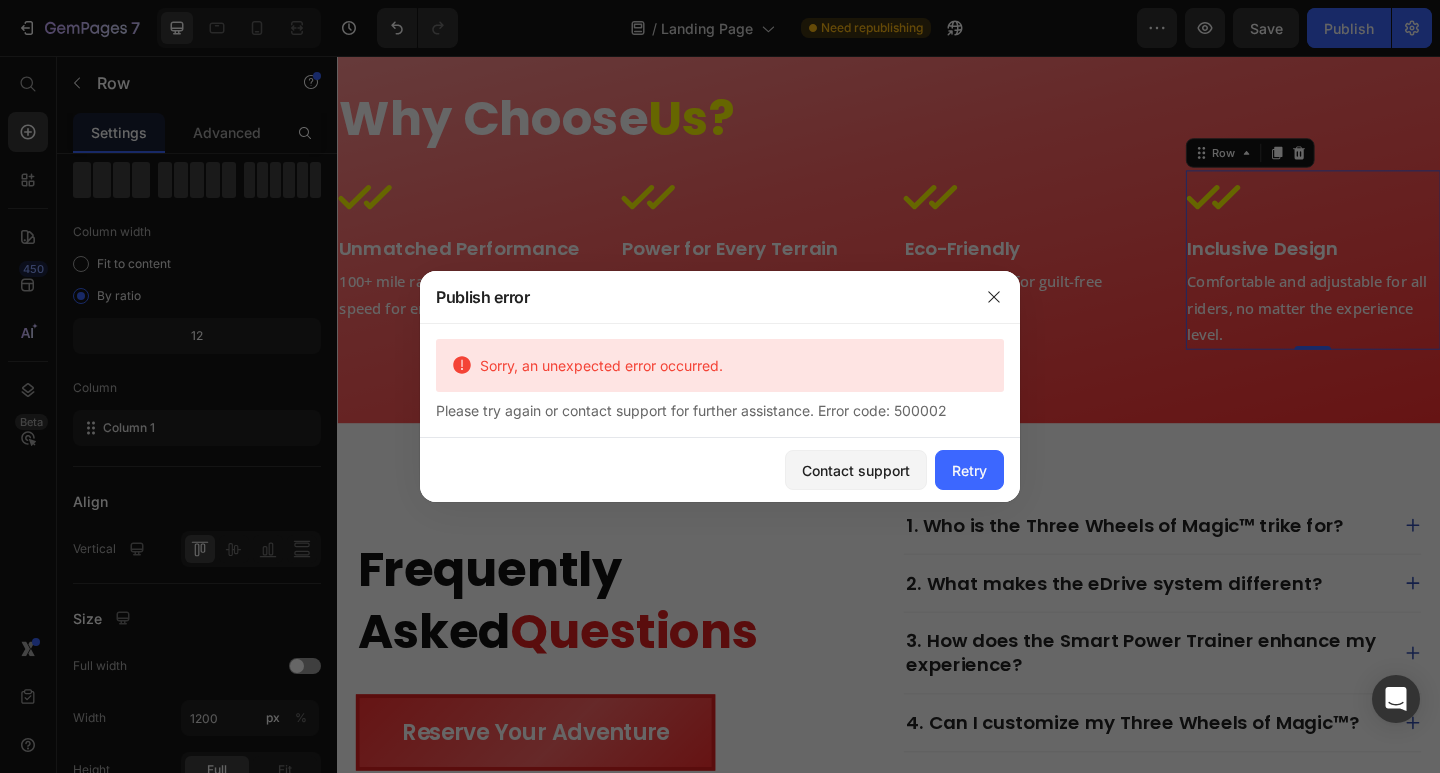 drag, startPoint x: 973, startPoint y: 403, endPoint x: 426, endPoint y: 419, distance: 547.23395 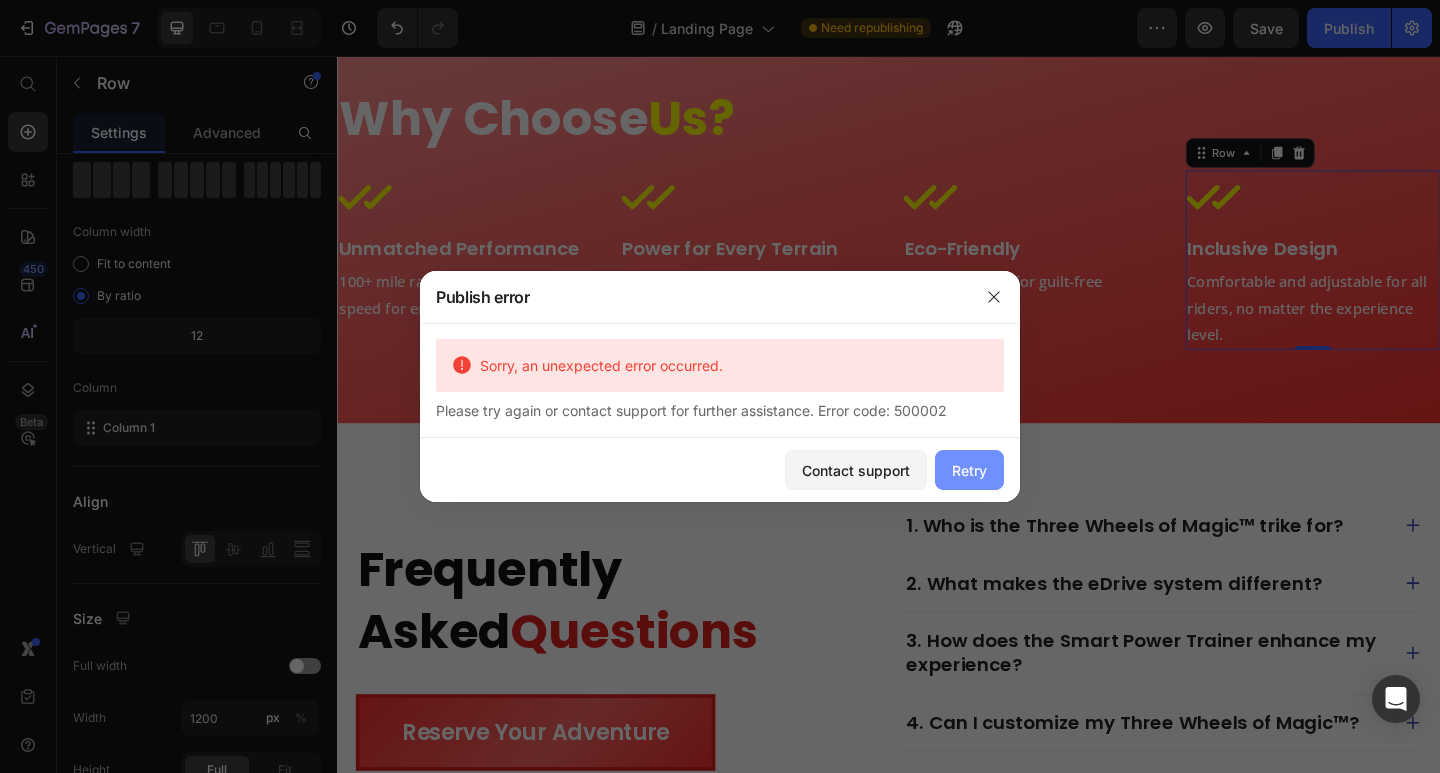 click on "Retry" at bounding box center [969, 470] 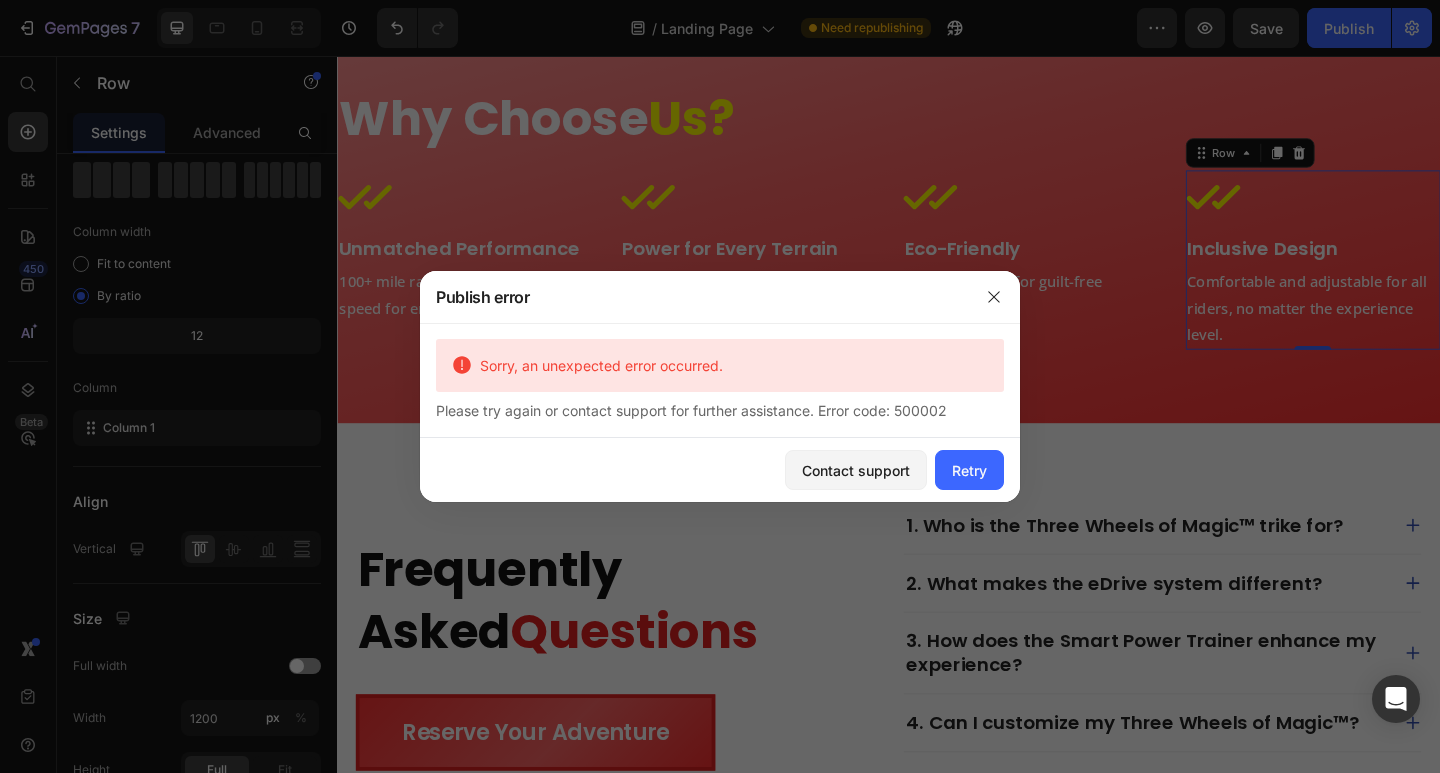 click at bounding box center (720, 386) 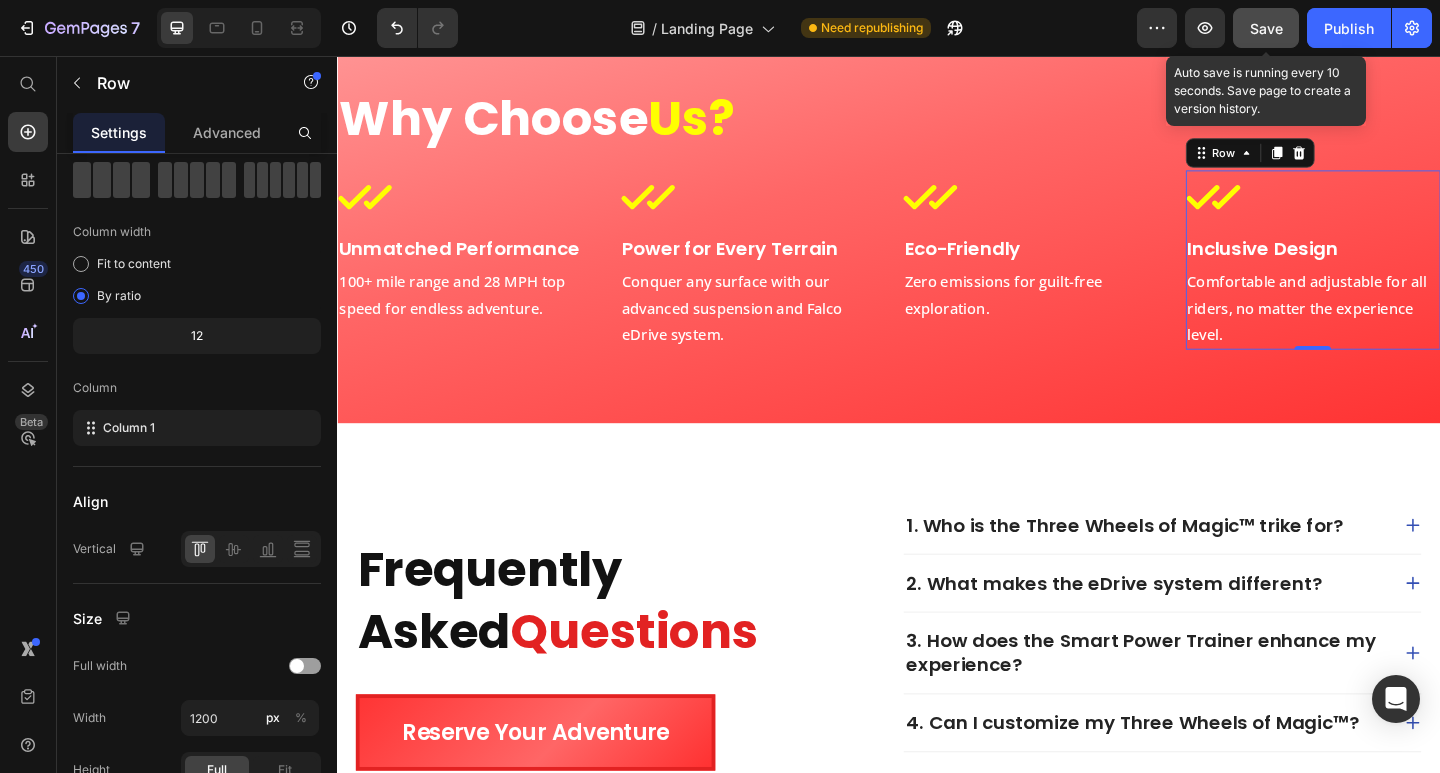 click on "Save" at bounding box center [1266, 28] 